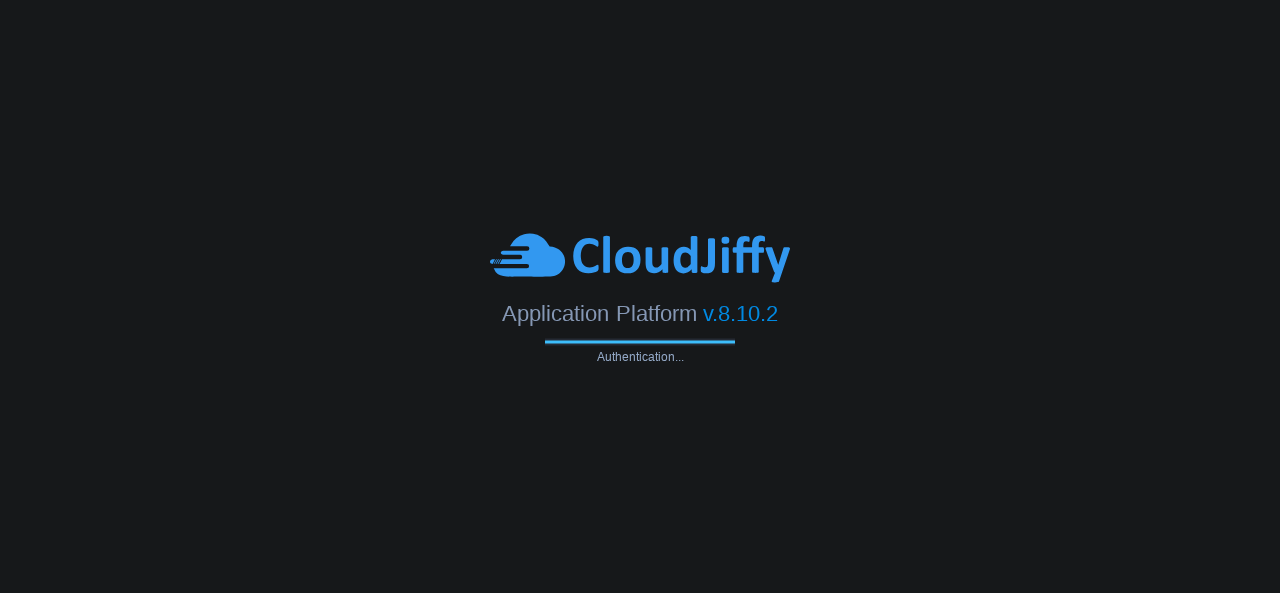 scroll, scrollTop: 0, scrollLeft: 0, axis: both 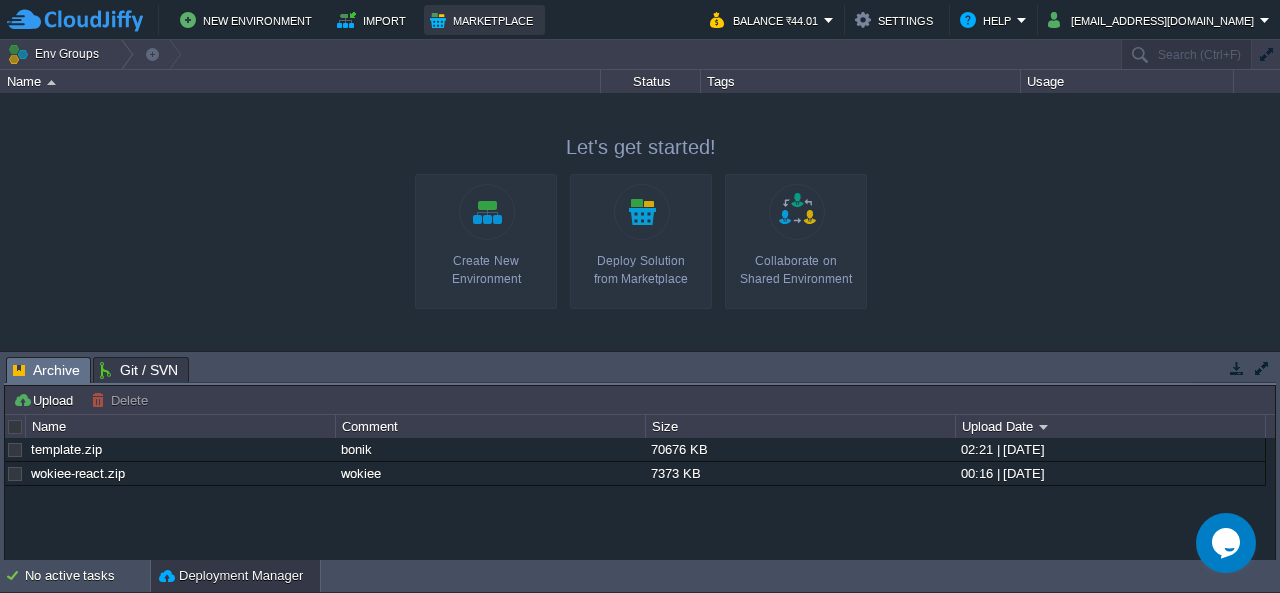 click on "Marketplace" at bounding box center [484, 20] 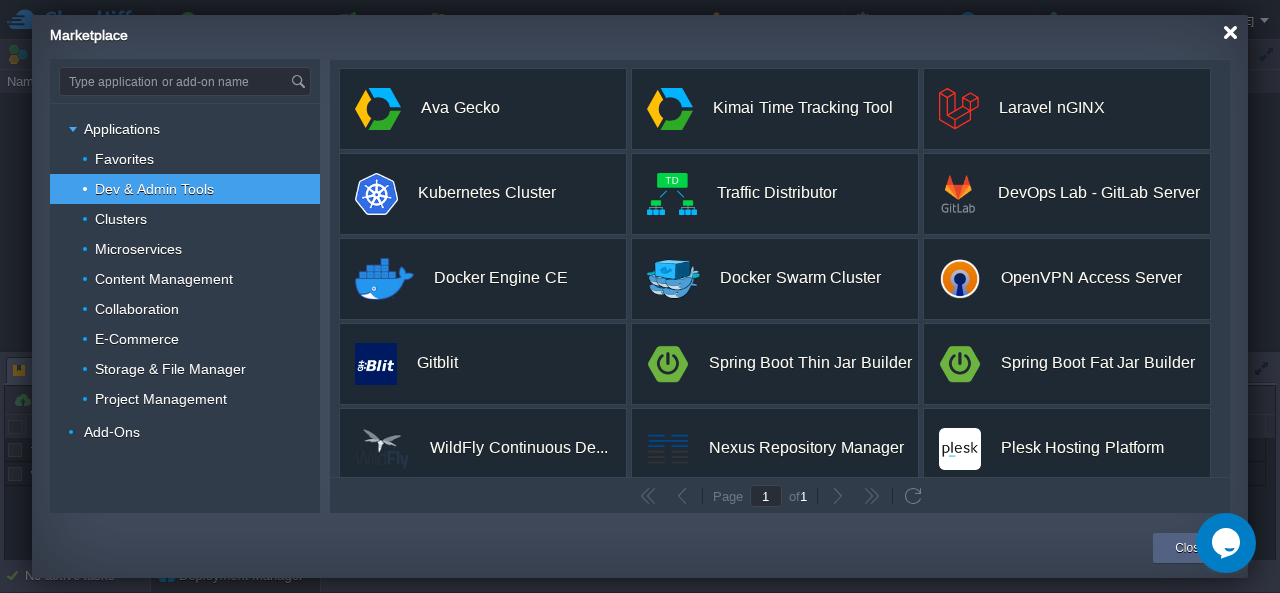click at bounding box center (1230, 32) 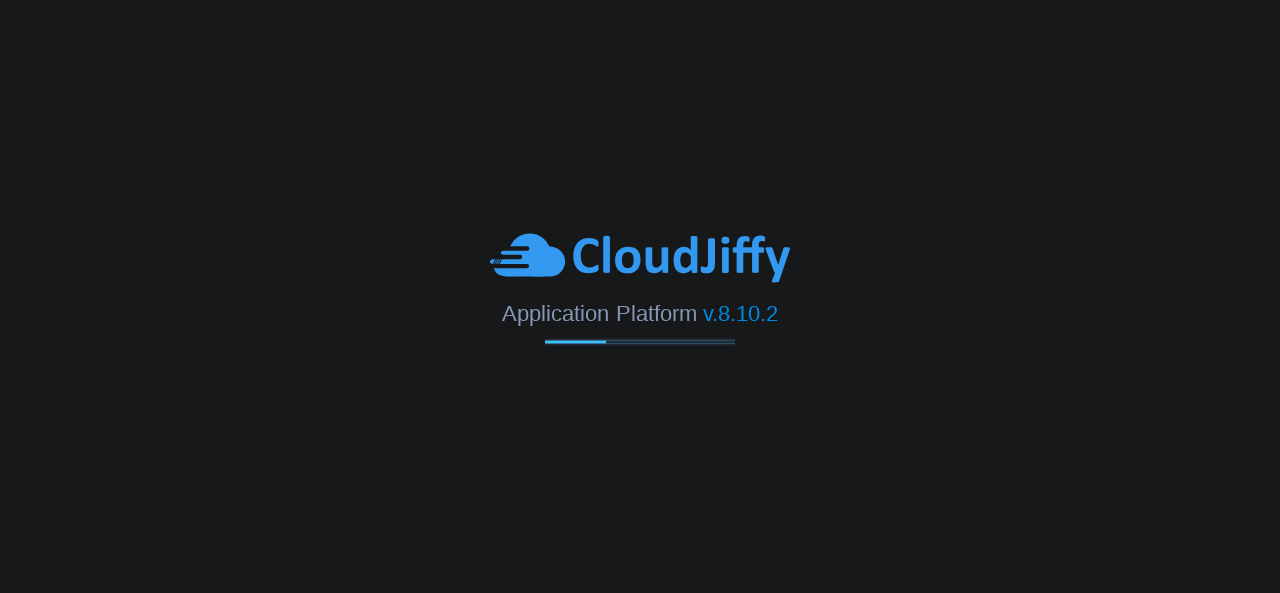scroll, scrollTop: 0, scrollLeft: 0, axis: both 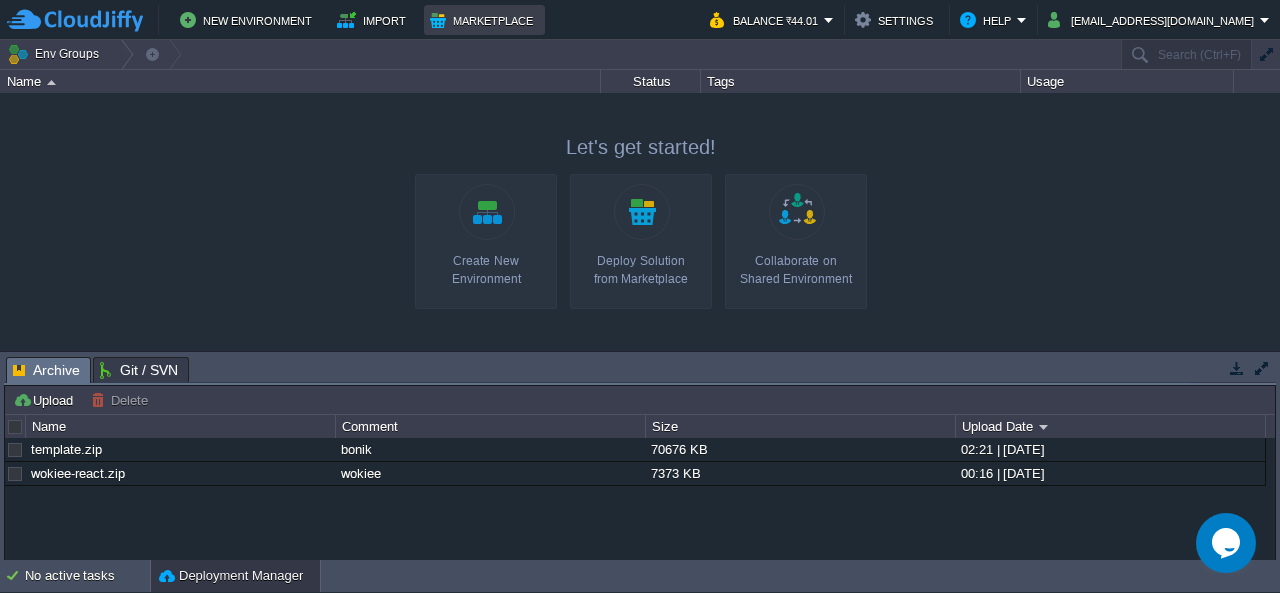 click on "Marketplace" at bounding box center [484, 20] 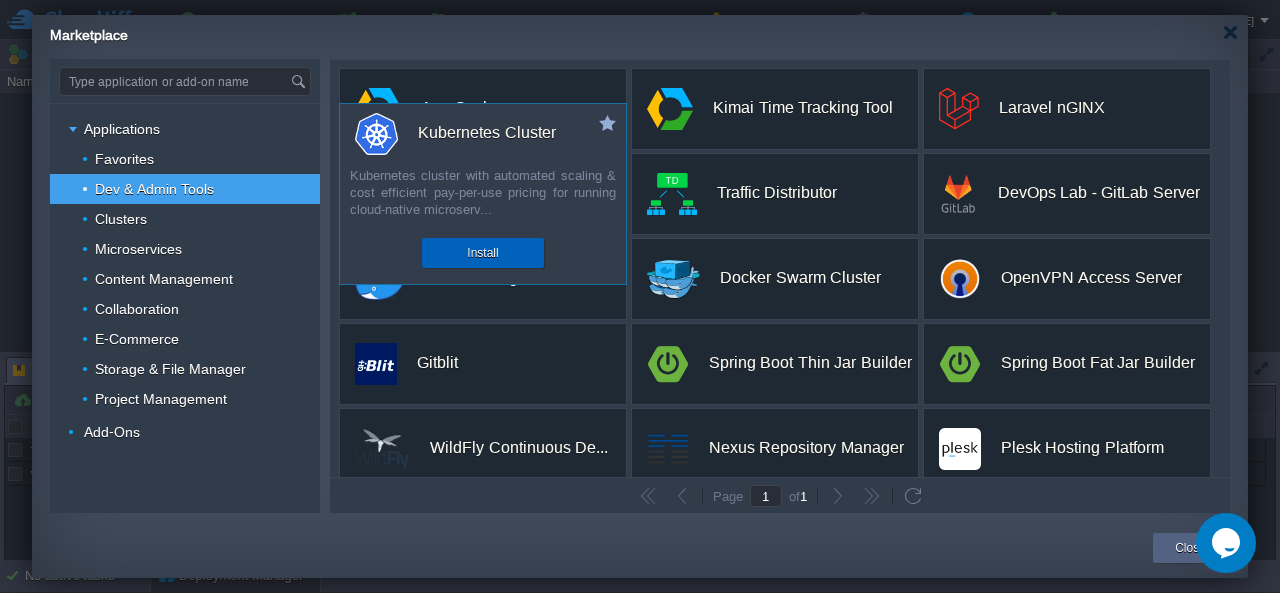 click on "Install" at bounding box center [483, 253] 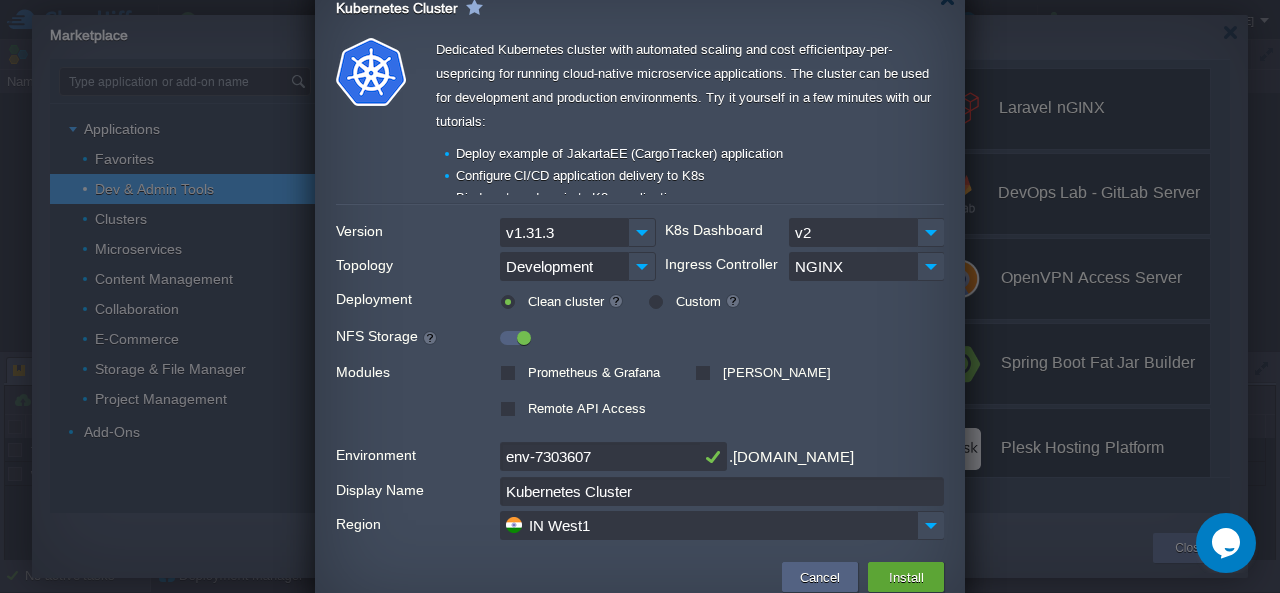 click on "Ingress Controller" at bounding box center [721, 263] 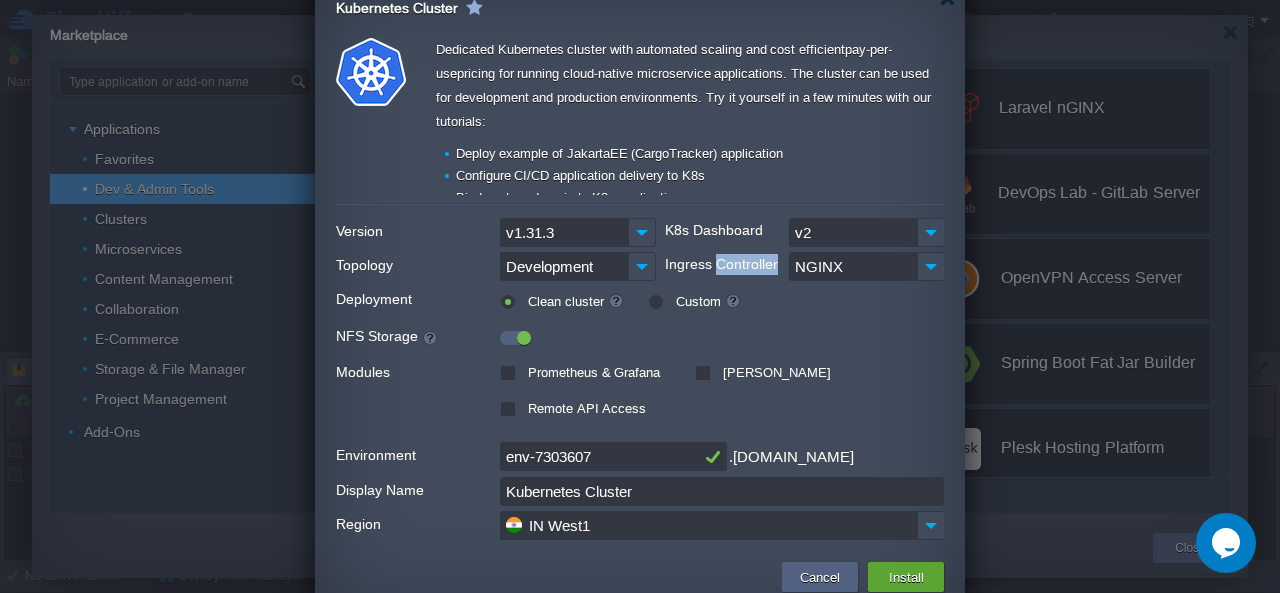 click on "Ingress Controller" at bounding box center (721, 263) 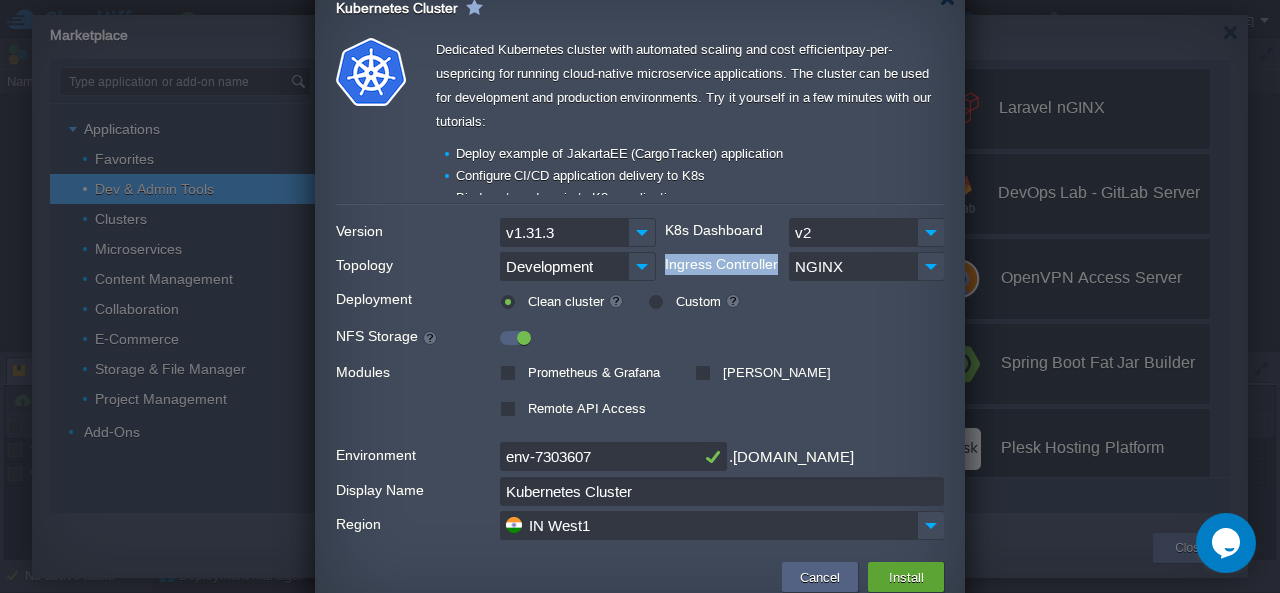 click on "Ingress Controller" at bounding box center (721, 263) 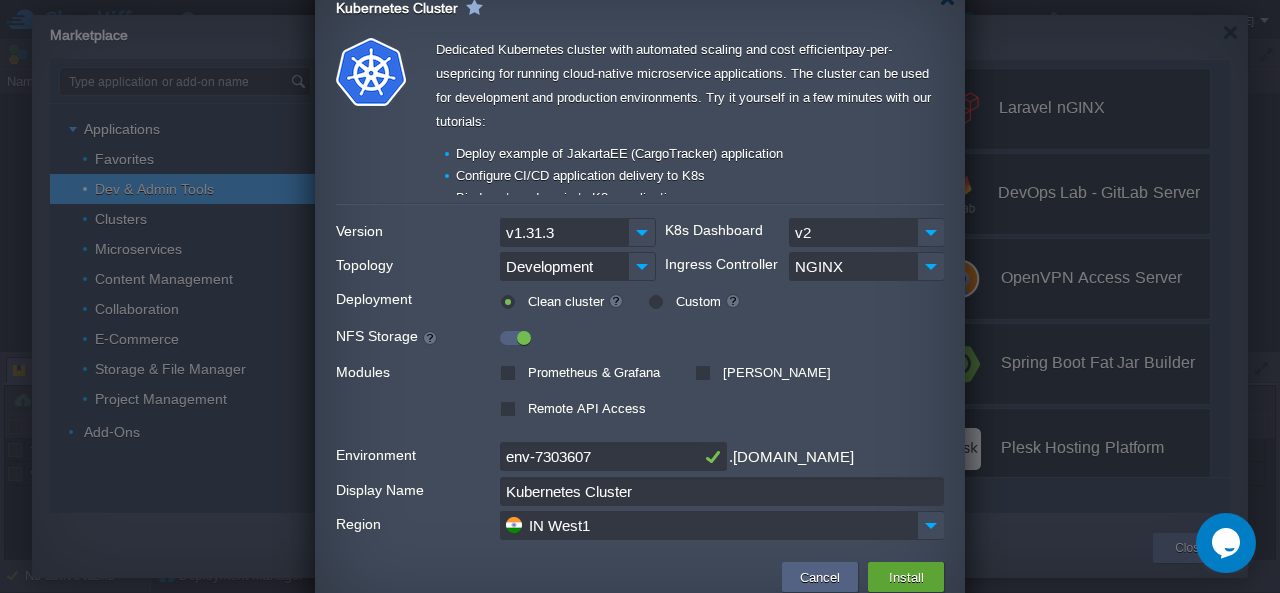 click on "Development Ingress Controller NGINX" at bounding box center [722, 266] 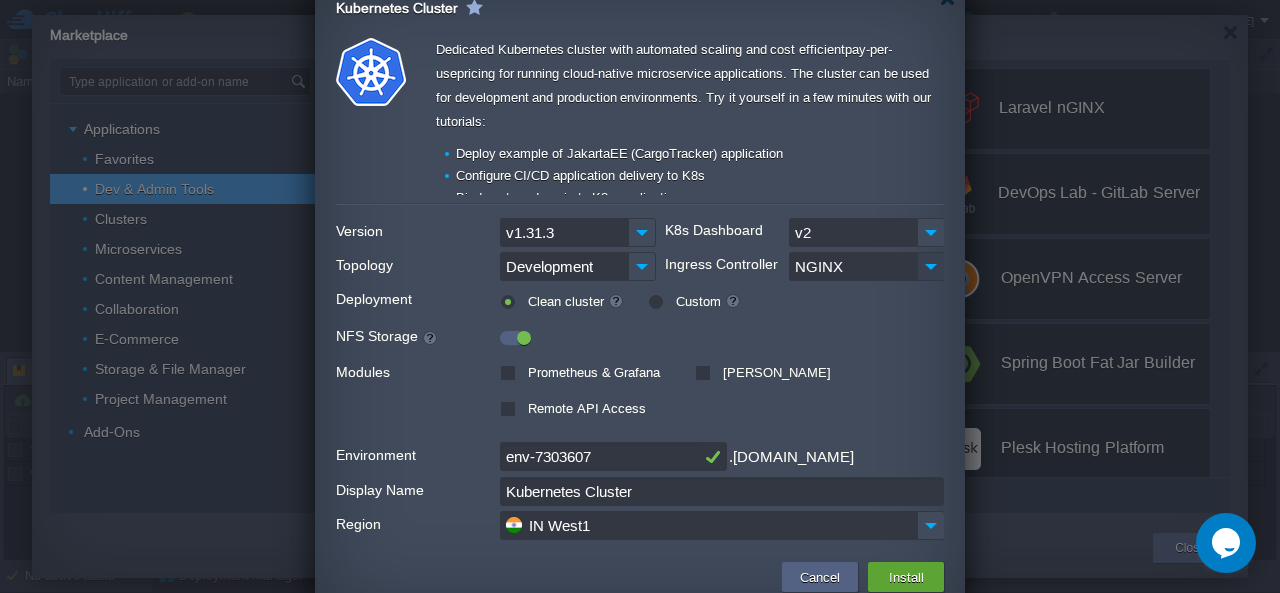 click at bounding box center (931, 266) 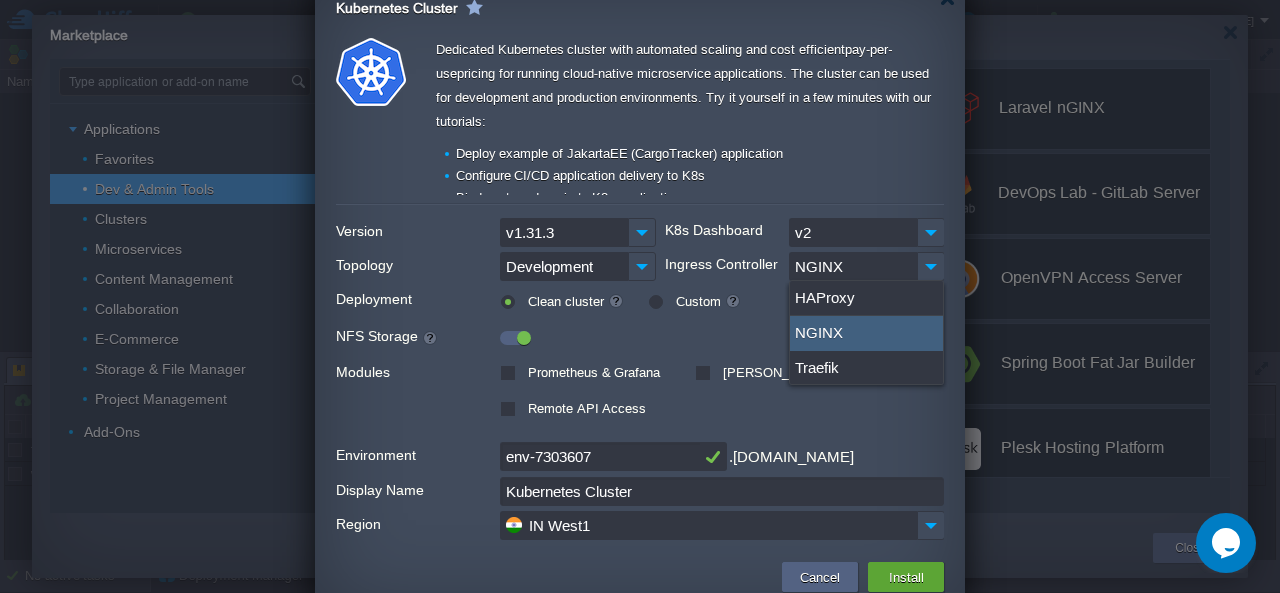 click on "NGINX" at bounding box center [866, 333] 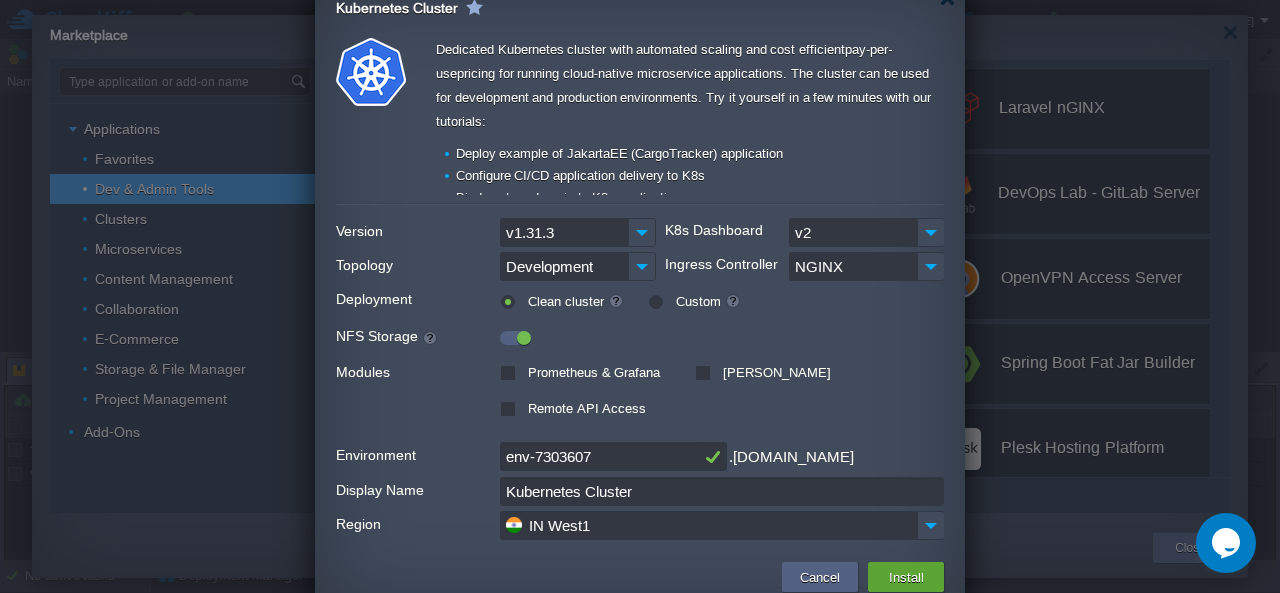 click at bounding box center (640, 334) 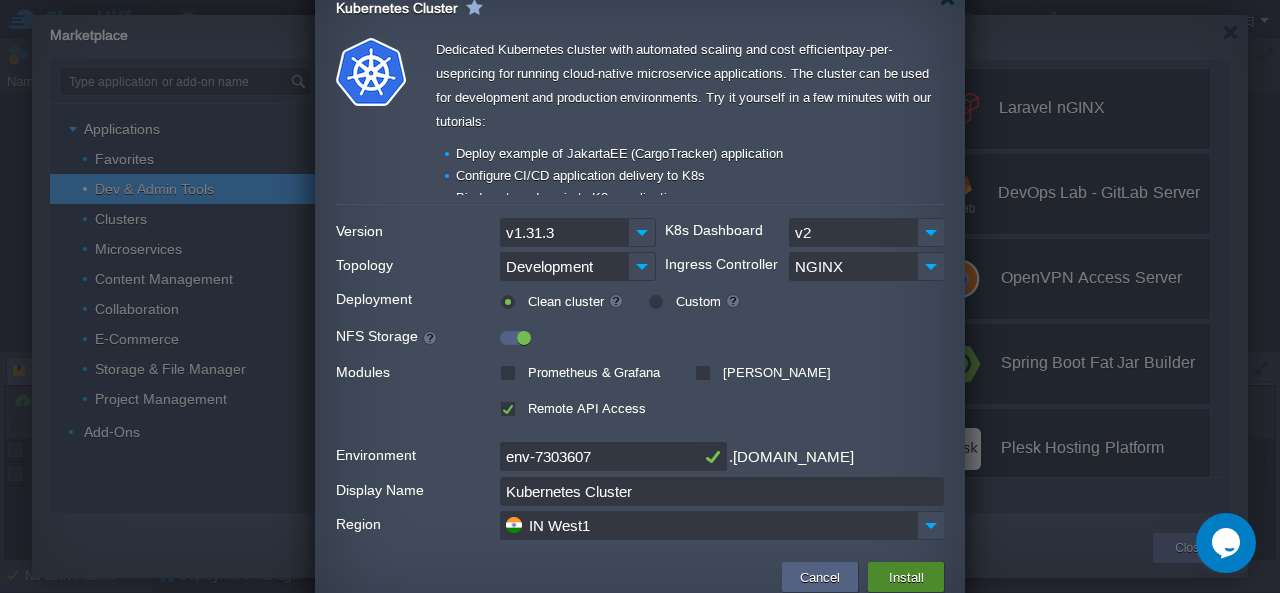 click on "Install" at bounding box center [906, 577] 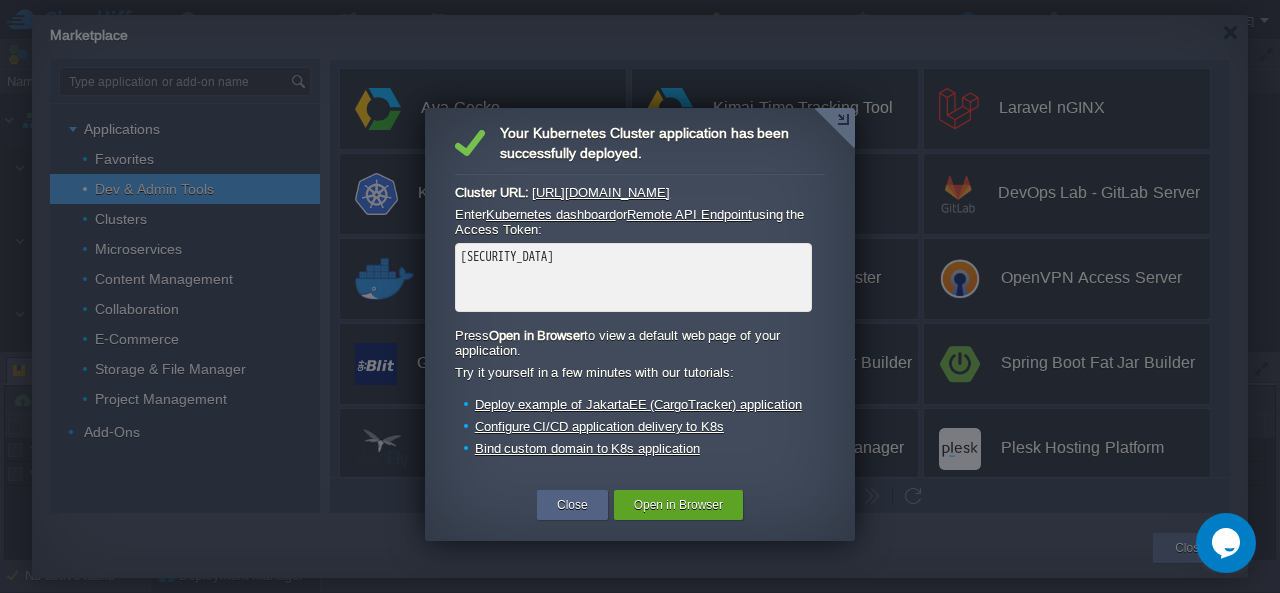 click on "Kubernetes dashboard" at bounding box center (551, 214) 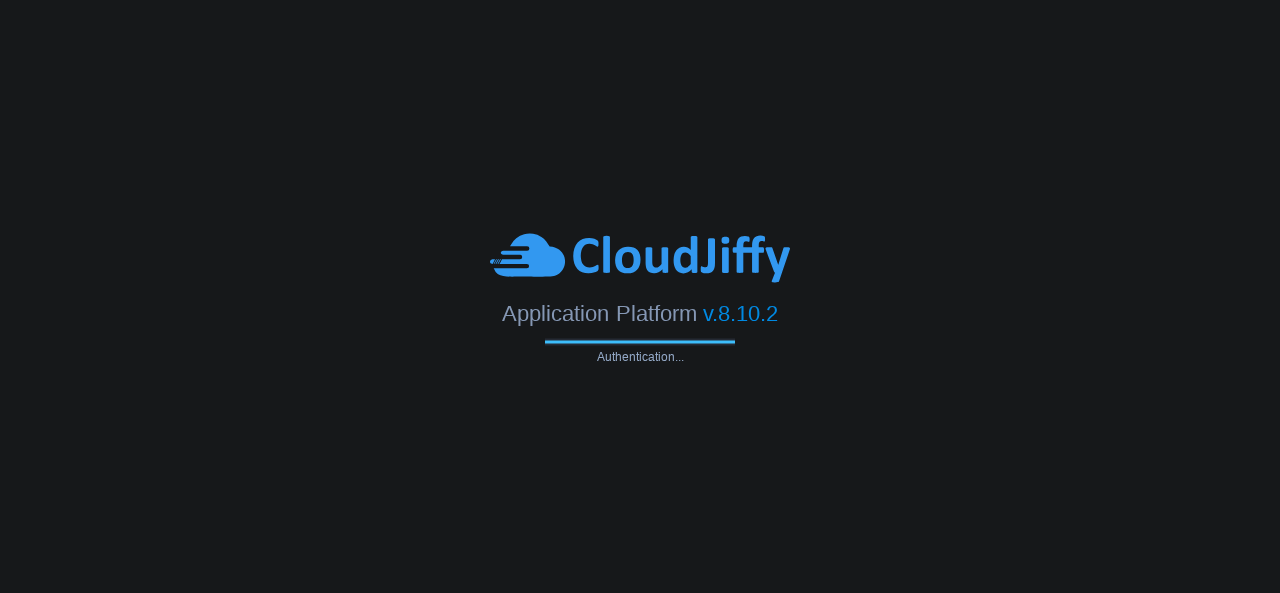 scroll, scrollTop: 0, scrollLeft: 0, axis: both 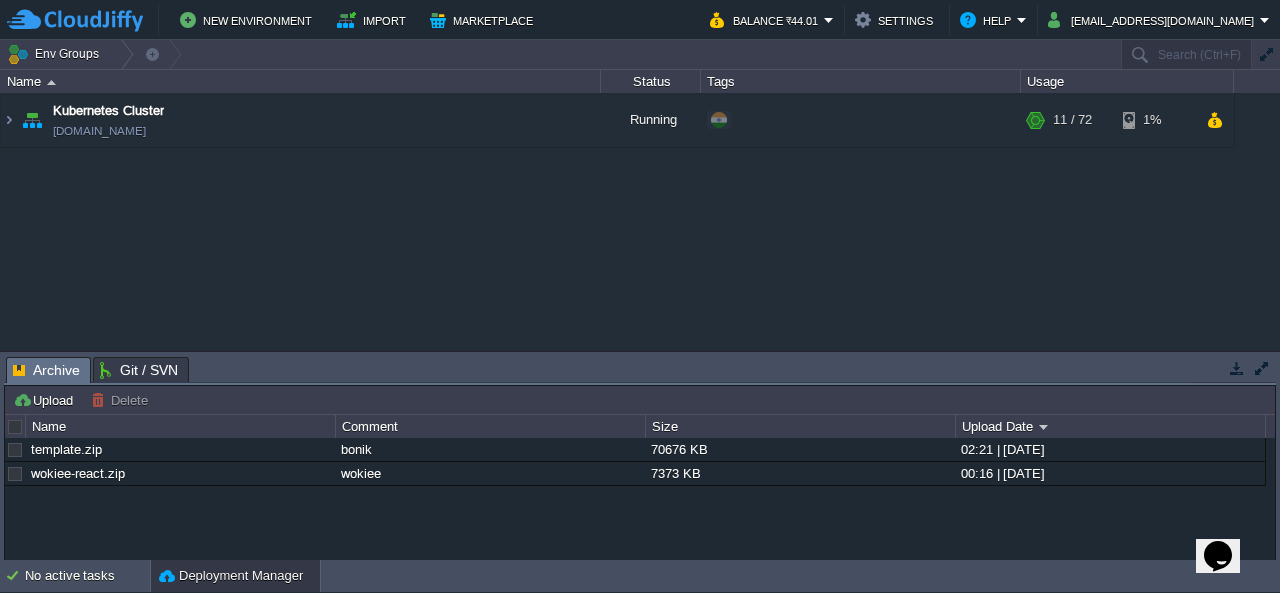 click on "Kubernetes Cluster [DOMAIN_NAME] Running                                 + Add to Env Group                                                                                                                                                            RAM                 14%                                         CPU                 5%                             11 / 72                    1%" at bounding box center [640, 221] 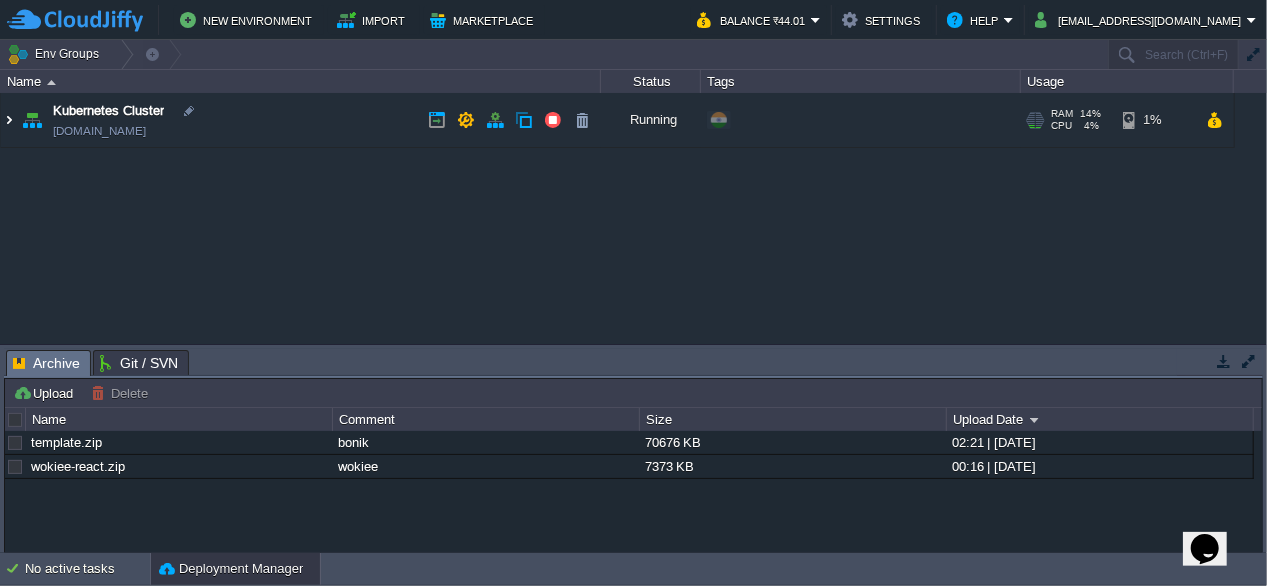 click at bounding box center (9, 120) 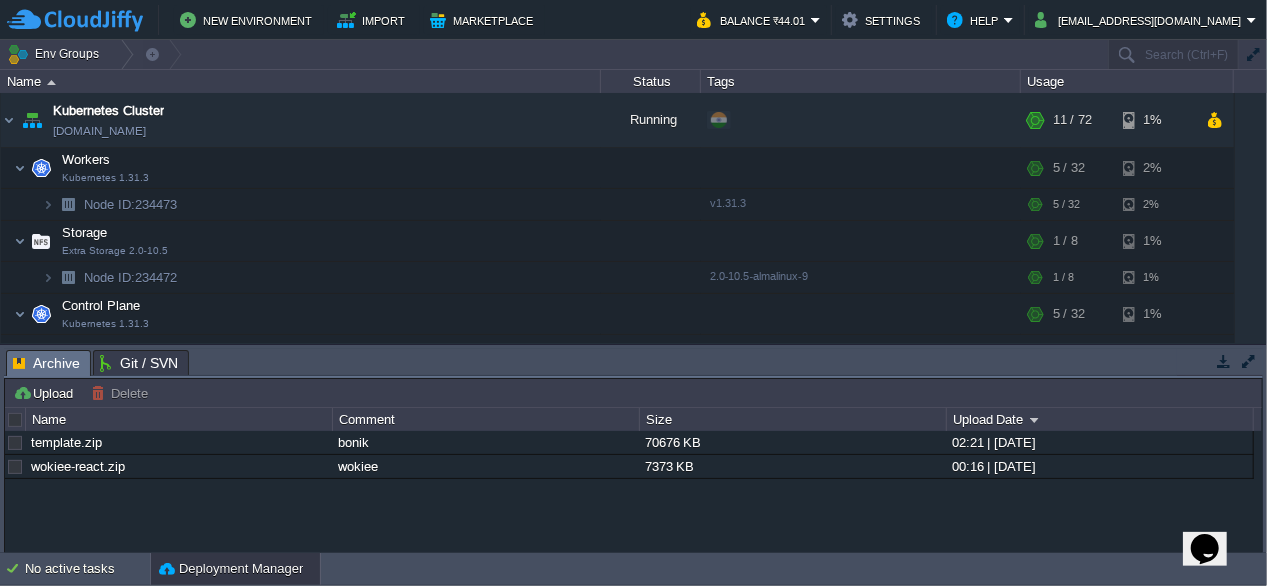 scroll, scrollTop: 21, scrollLeft: 0, axis: vertical 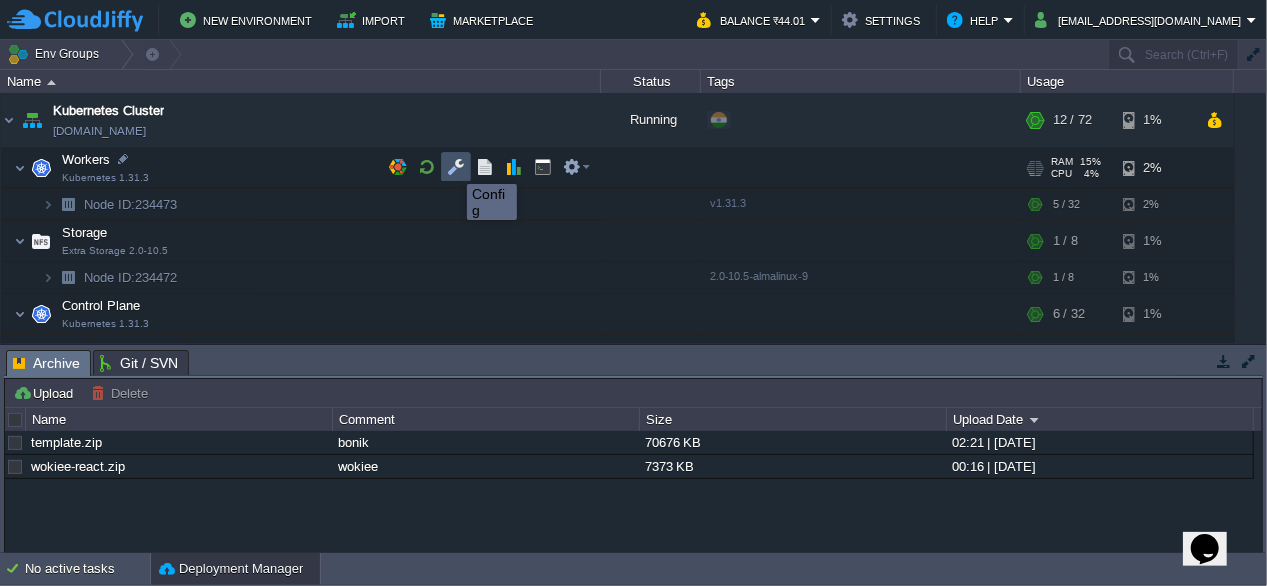 click at bounding box center (456, 167) 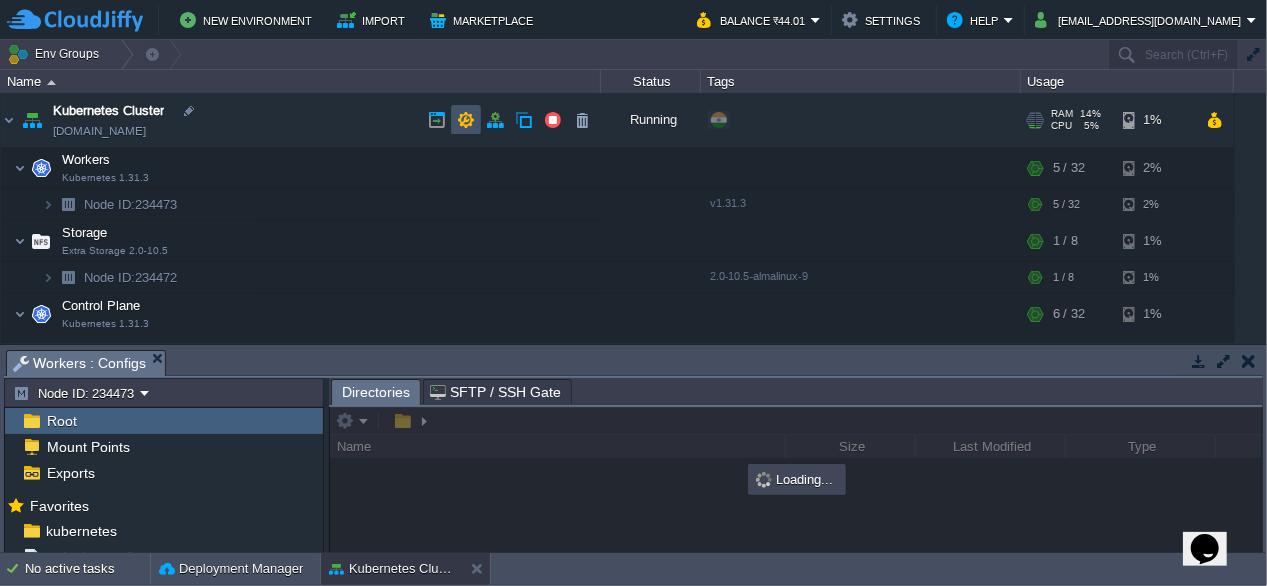 click at bounding box center (466, 120) 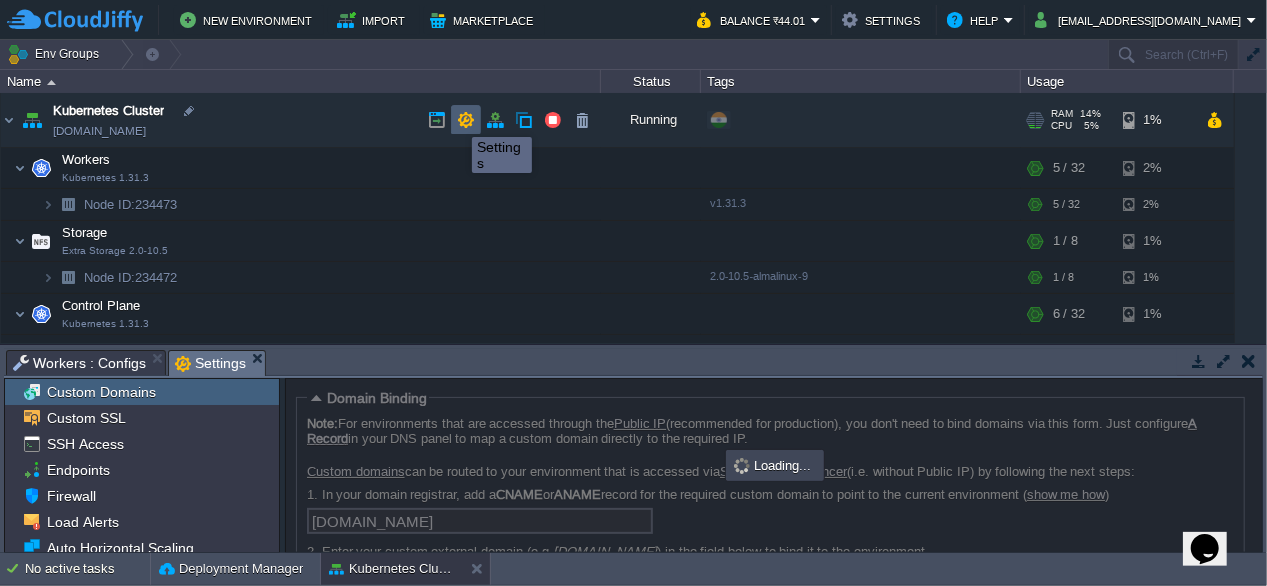 scroll, scrollTop: 118, scrollLeft: 0, axis: vertical 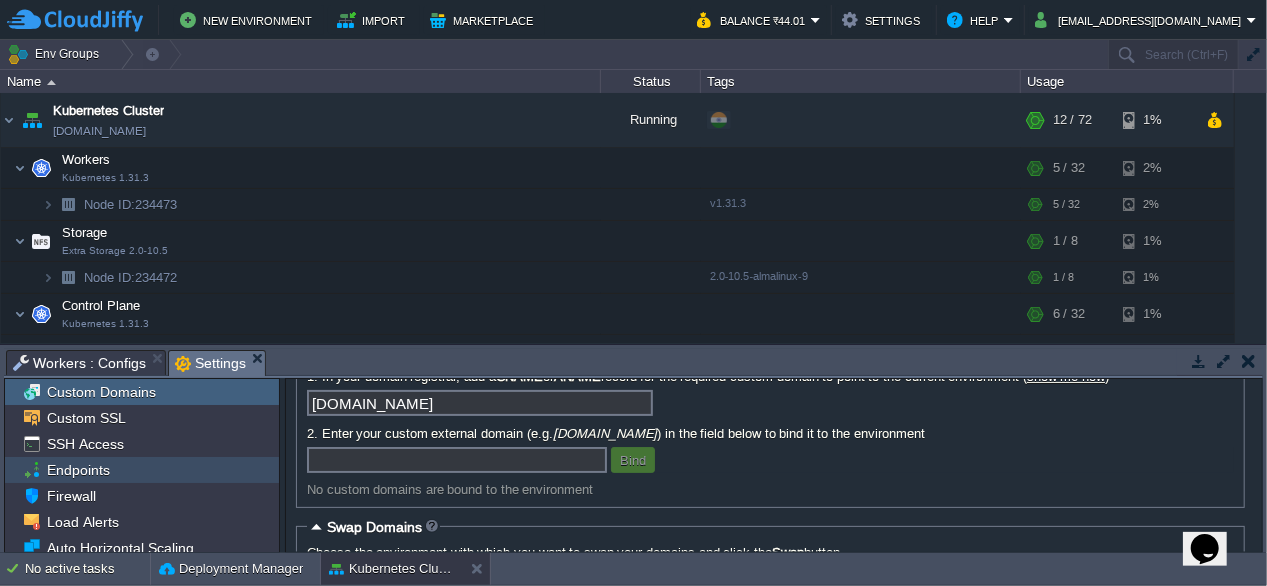 click on "Endpoints" at bounding box center (78, 470) 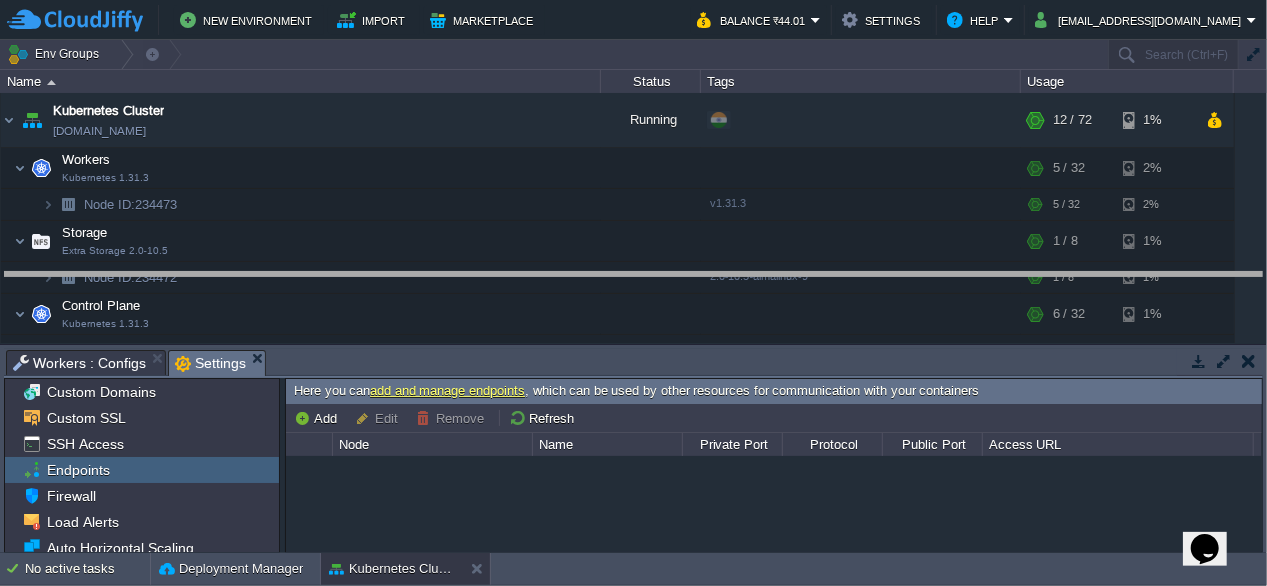 drag, startPoint x: 602, startPoint y: 361, endPoint x: 605, endPoint y: 283, distance: 78.05767 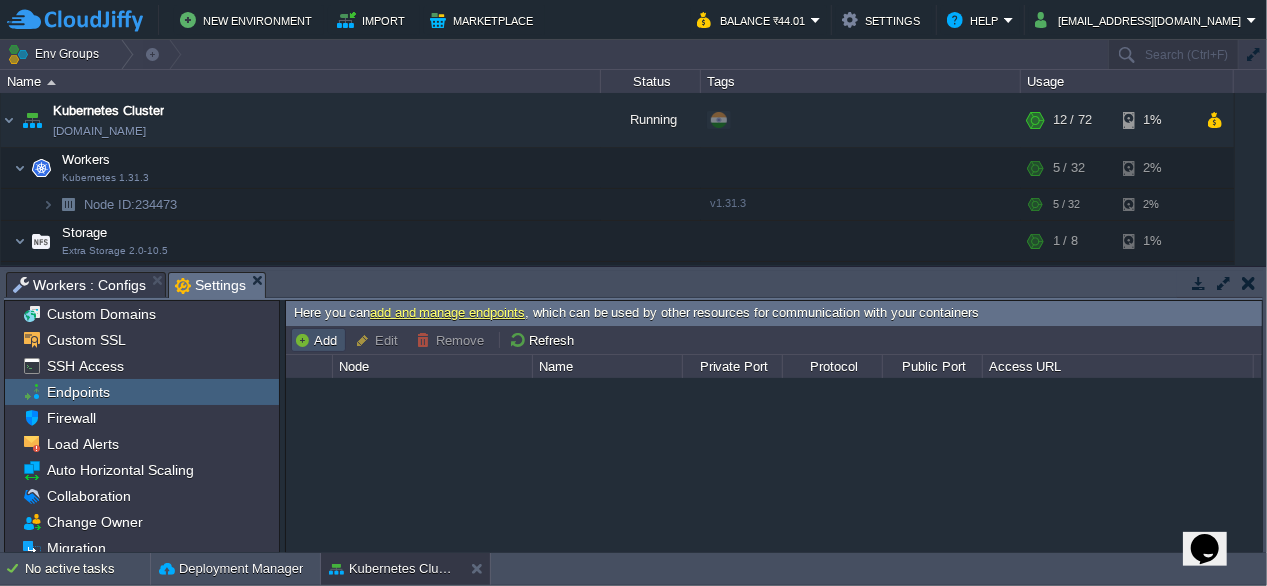 click on "Add" at bounding box center [318, 340] 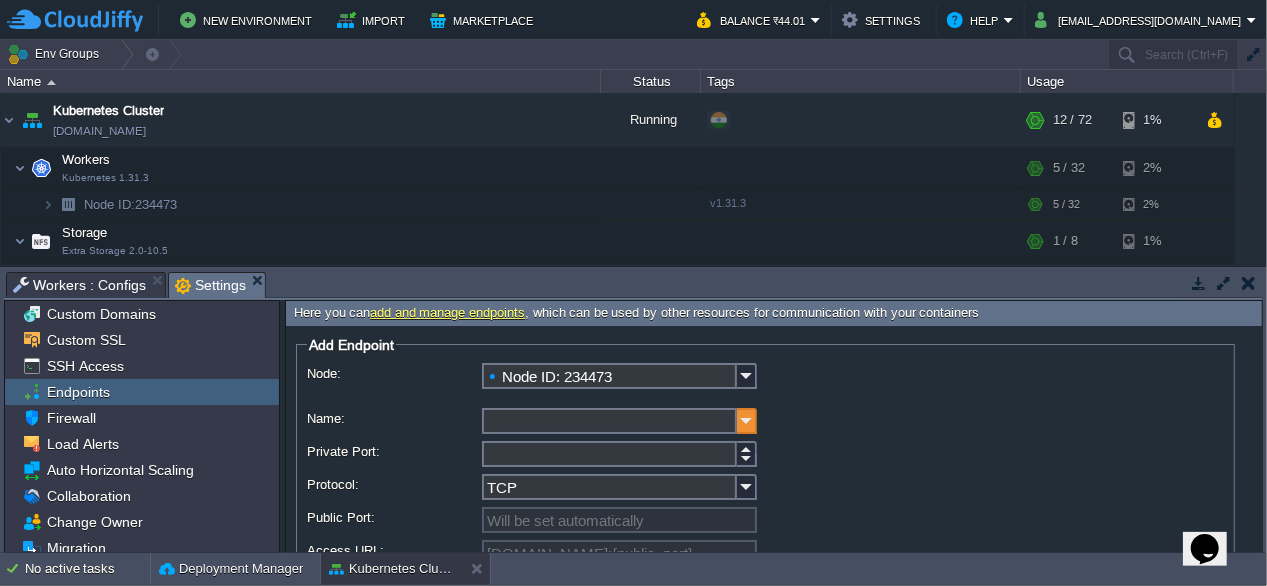click at bounding box center (747, 421) 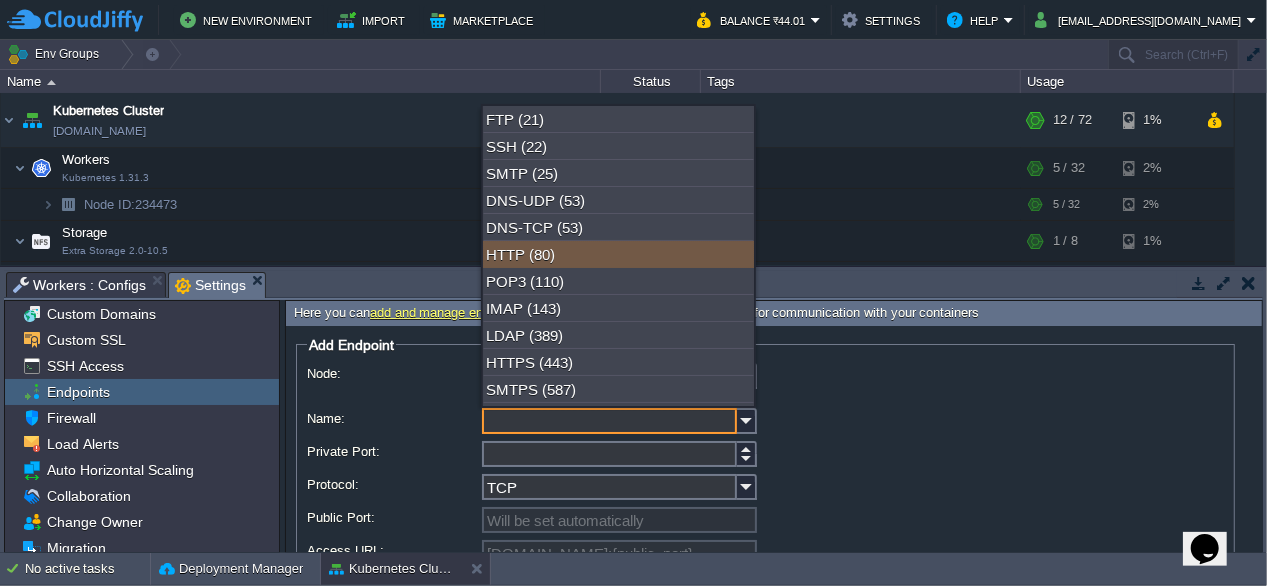 click on "HTTP (80)" at bounding box center [618, 254] 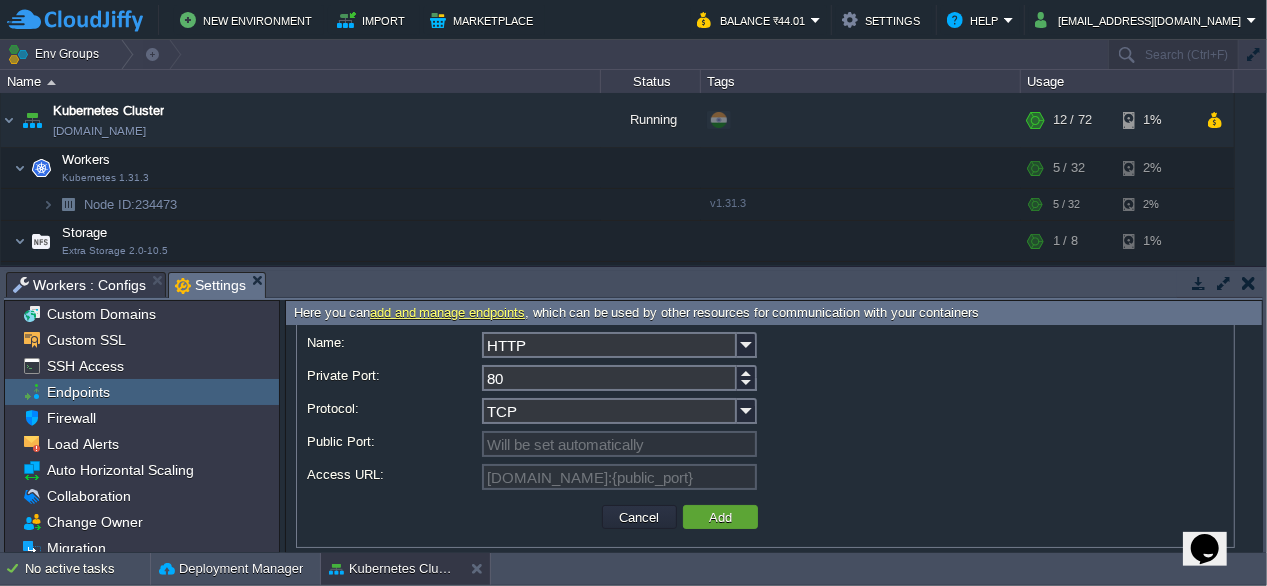 scroll, scrollTop: 71, scrollLeft: 0, axis: vertical 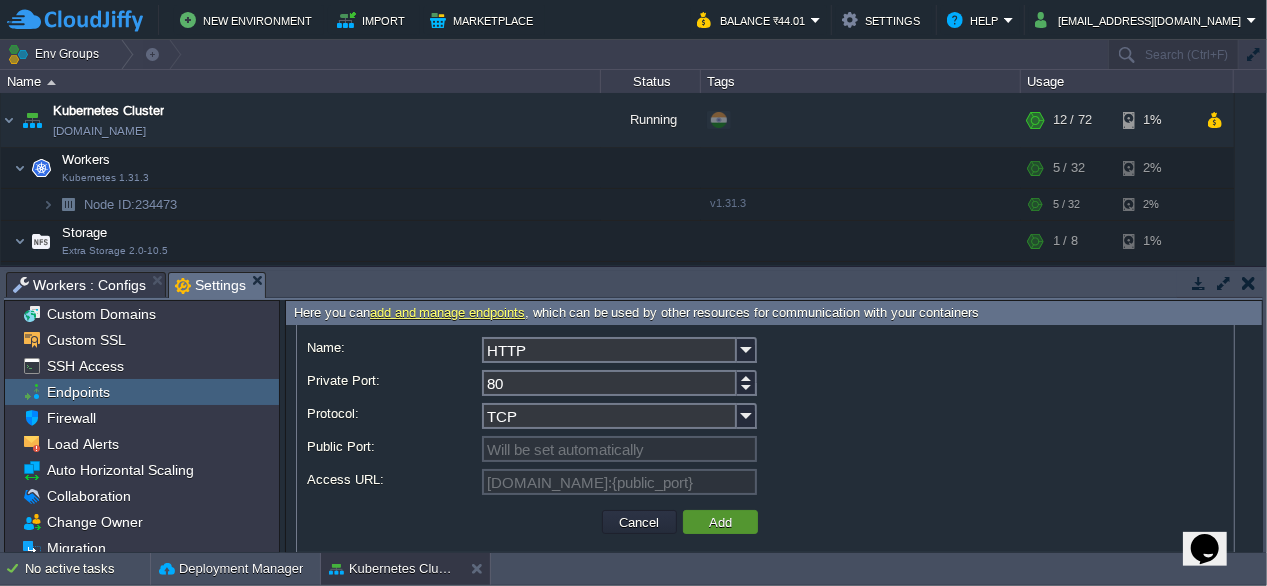 click on "Add" at bounding box center [720, 522] 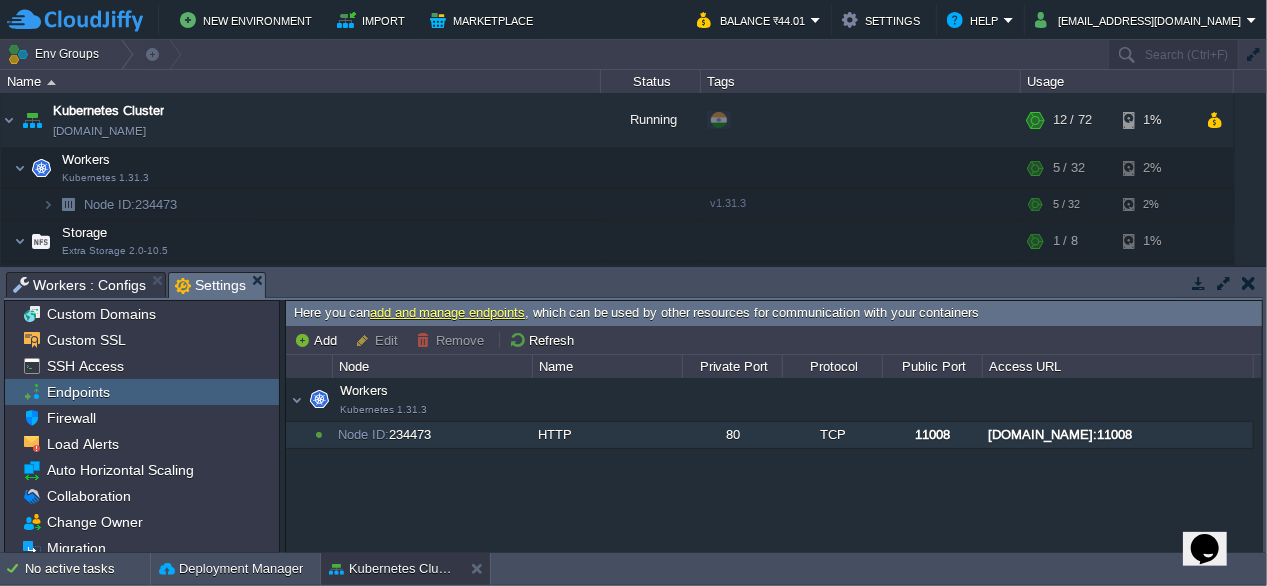 click on "node234473-env-7303607.cloudjiffy.net:11008" at bounding box center [1117, 435] 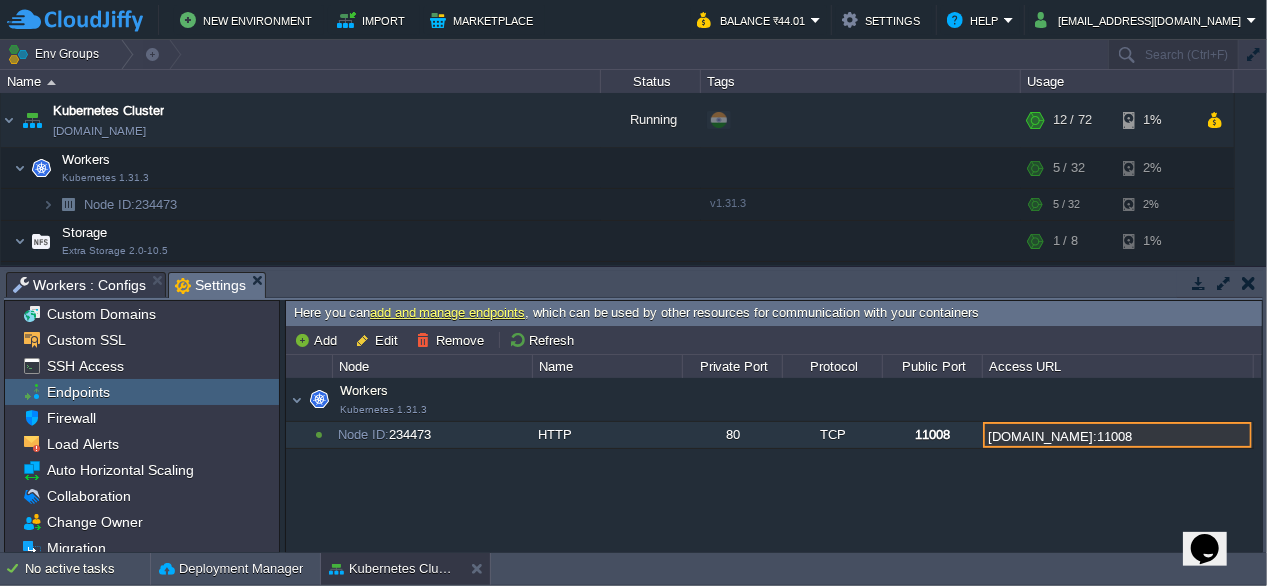 click on "node234473-env-7303607.cloudjiffy.net:11008" at bounding box center (1117, 435) 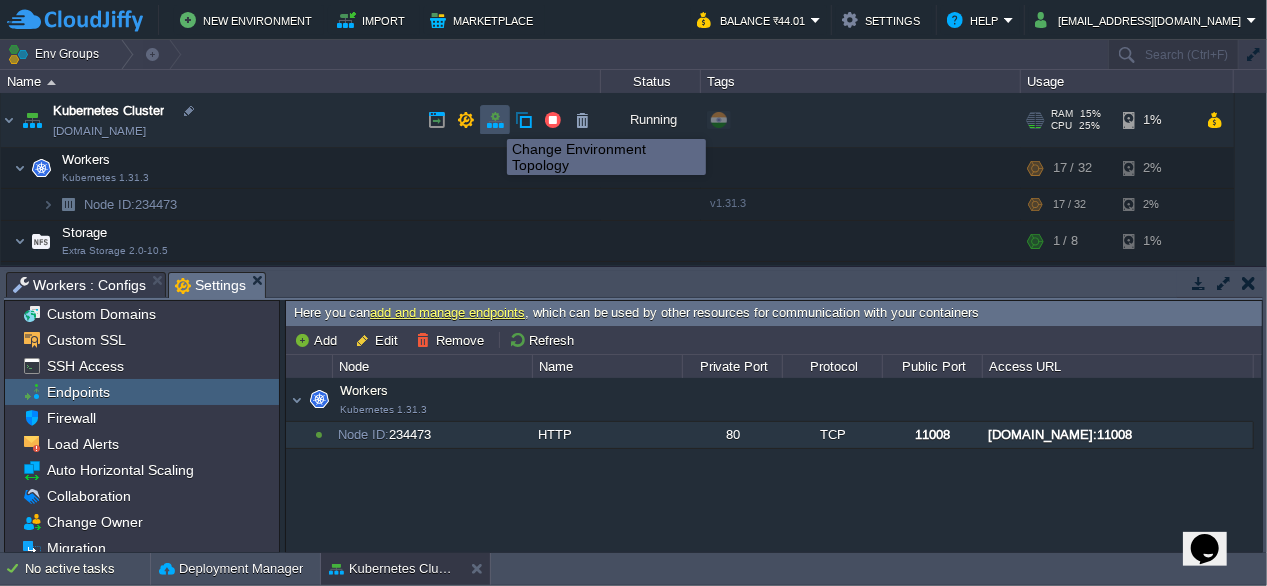 click at bounding box center [495, 120] 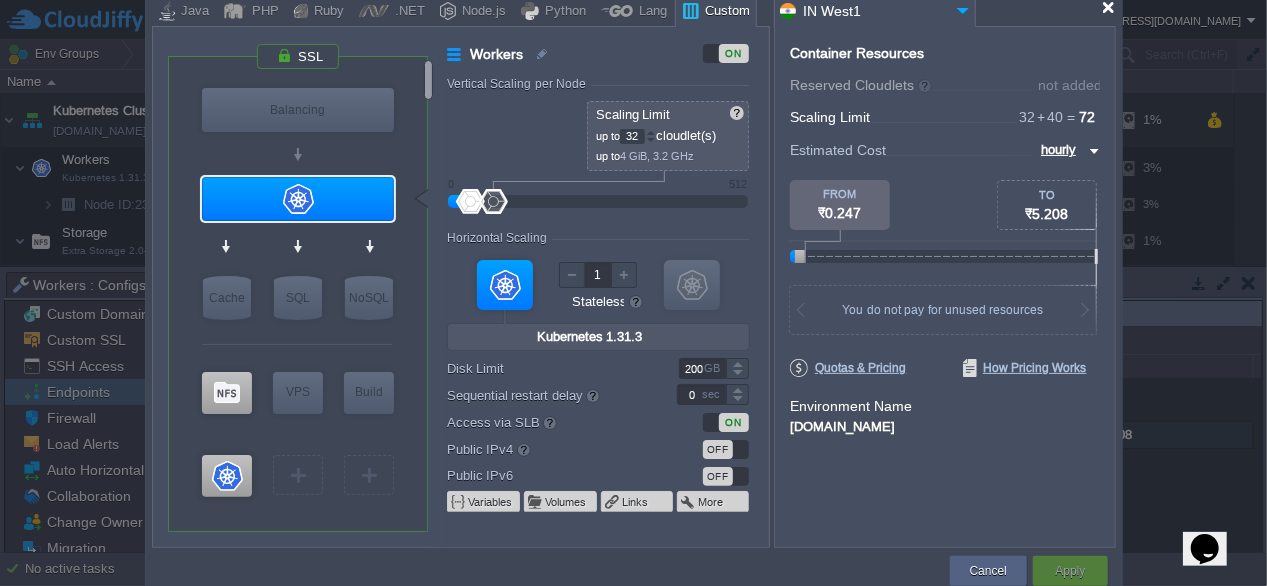 click at bounding box center [1108, 7] 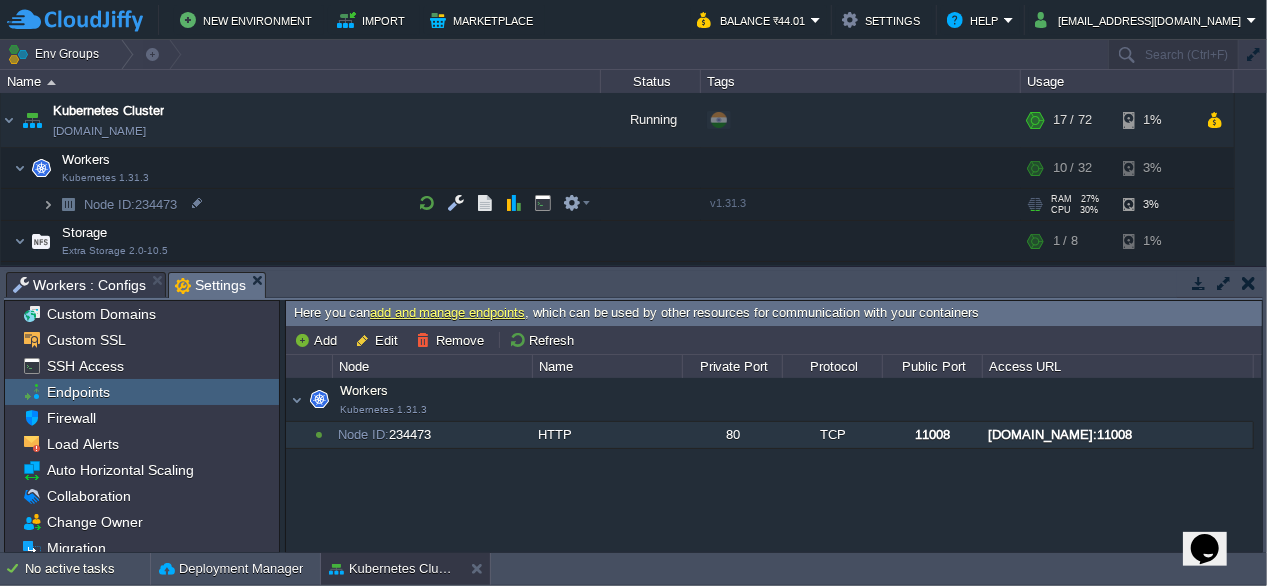 click at bounding box center [48, 204] 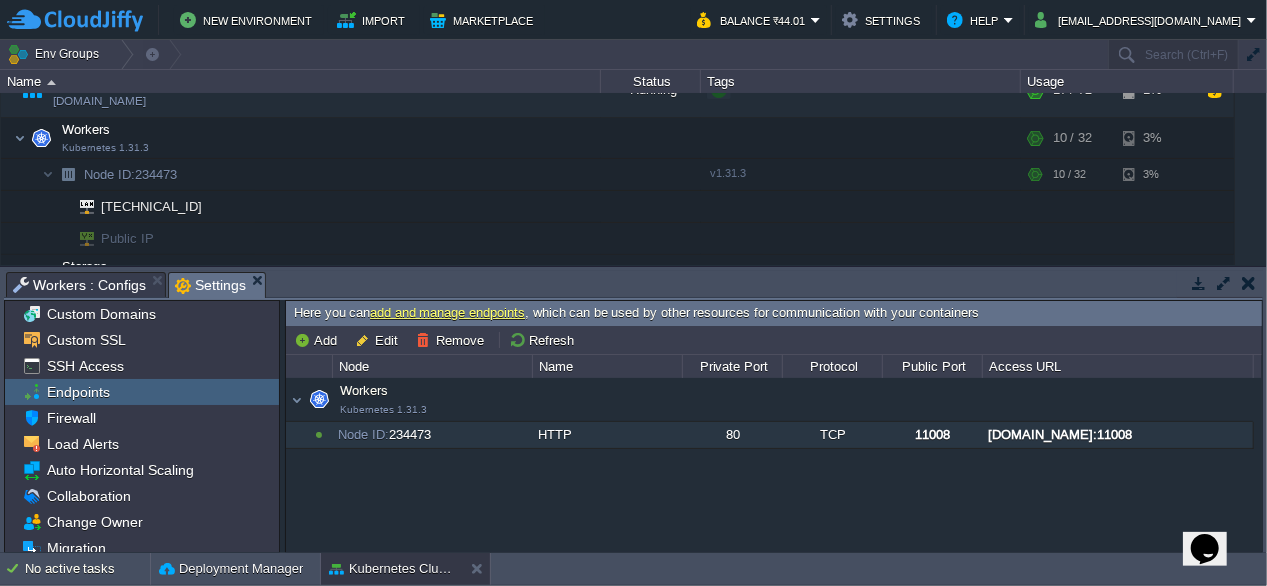 scroll, scrollTop: 28, scrollLeft: 0, axis: vertical 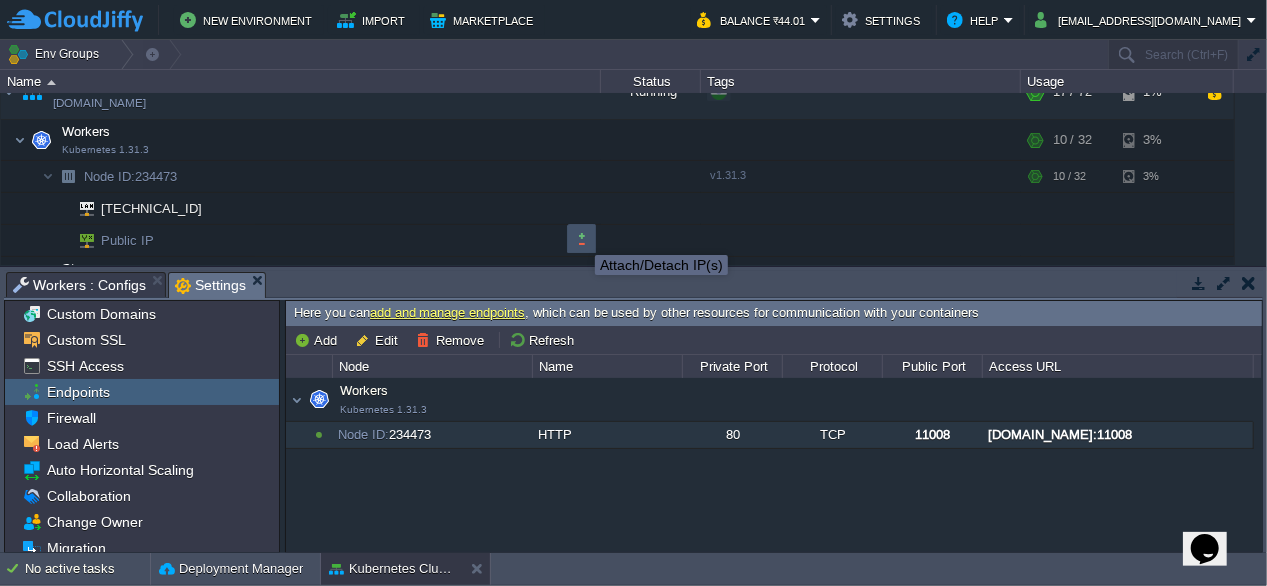 click at bounding box center [582, 239] 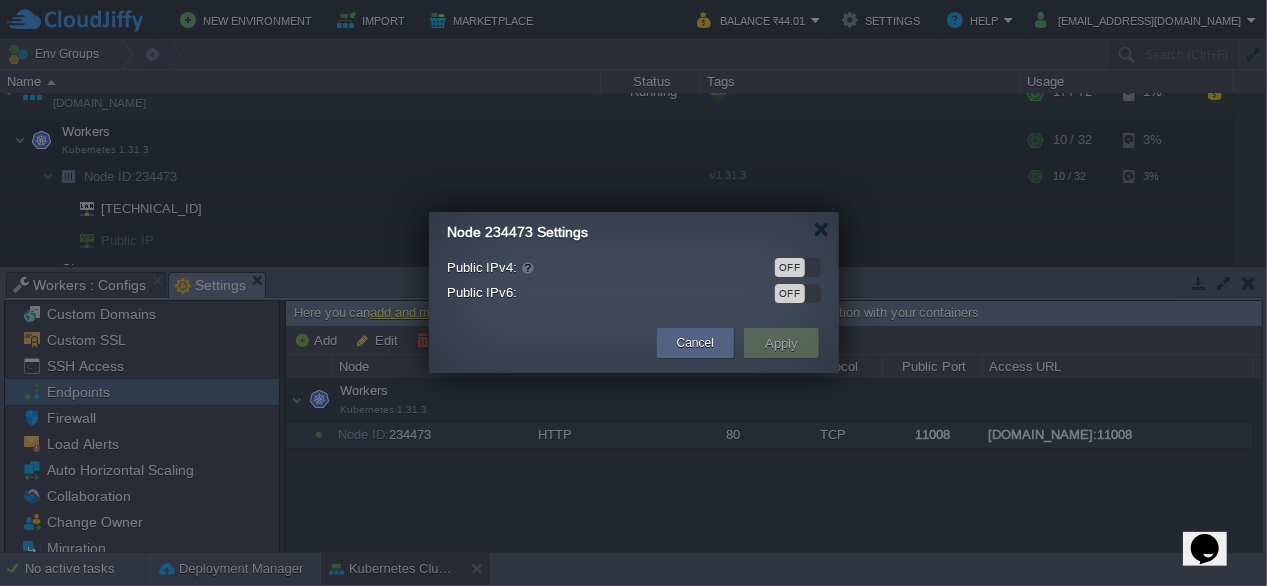 click on "OFF" at bounding box center [798, 267] 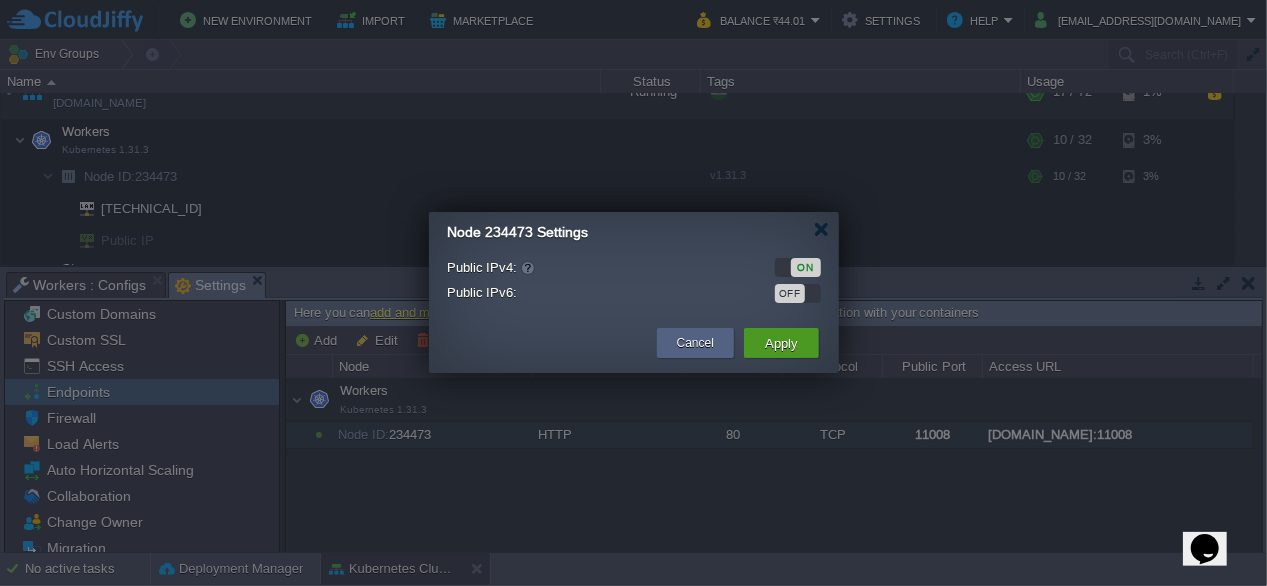 click on "Apply" at bounding box center [781, 343] 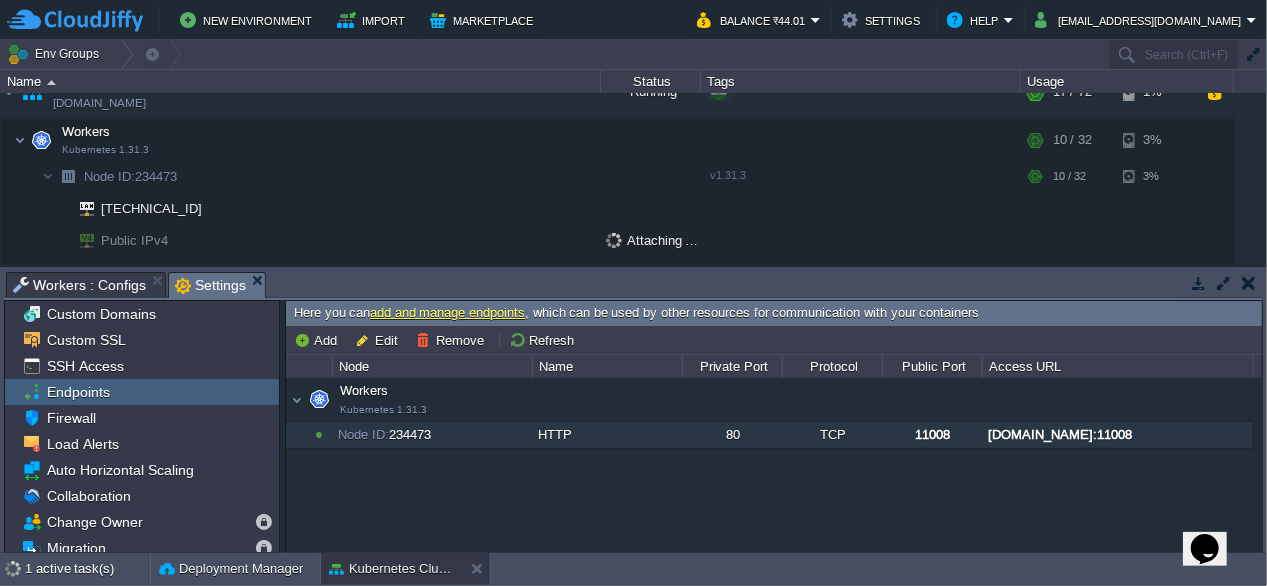 click on "Tasks Activity Log Archive Git / SVN Workers : Configs Settings" at bounding box center [2504, 284] 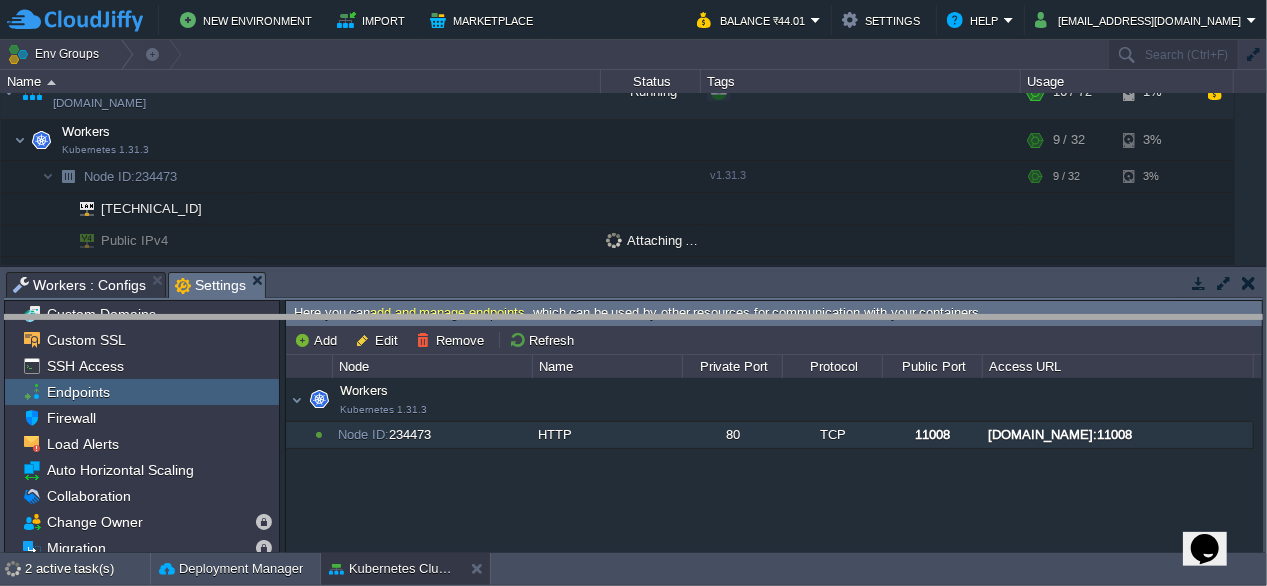 drag, startPoint x: 687, startPoint y: 283, endPoint x: 691, endPoint y: 329, distance: 46.173584 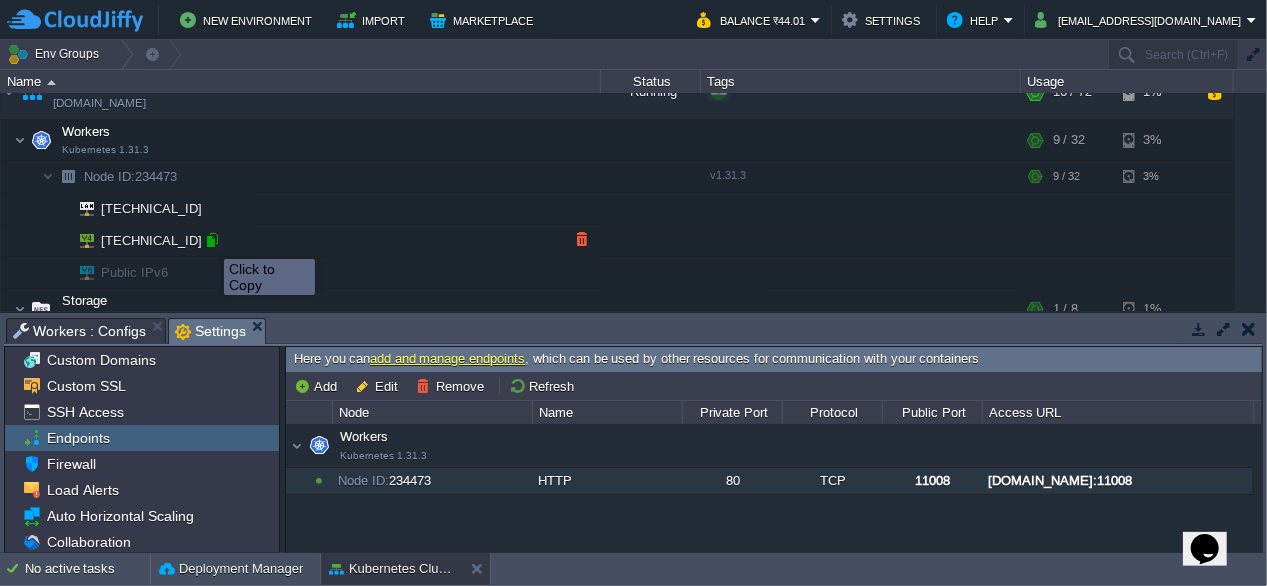 click at bounding box center [212, 240] 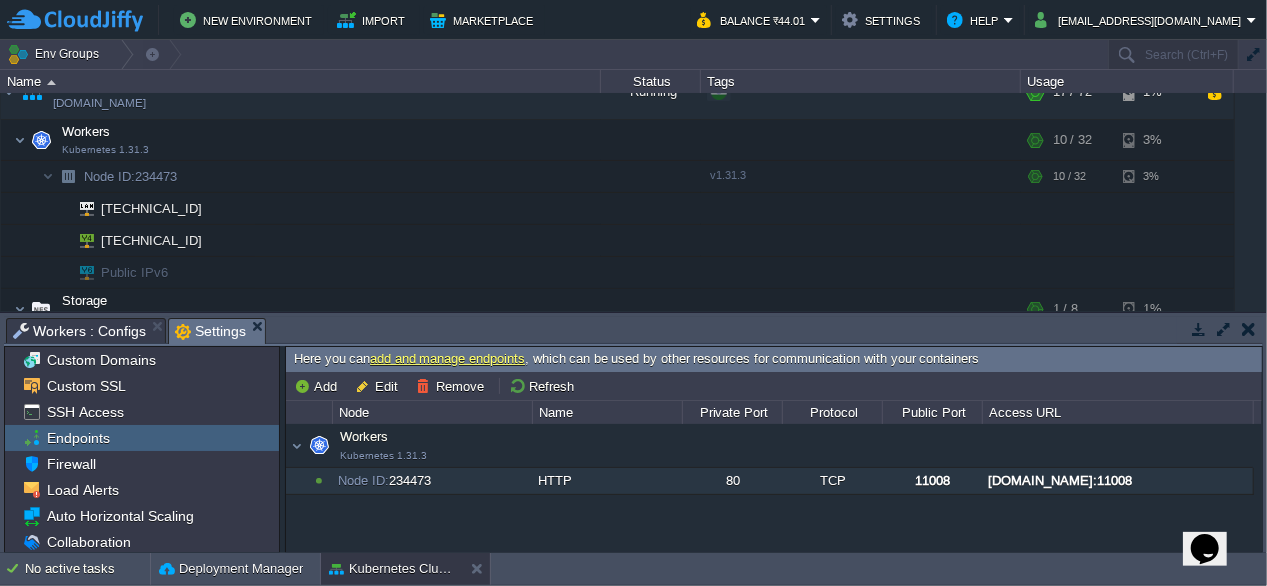 scroll, scrollTop: 0, scrollLeft: 0, axis: both 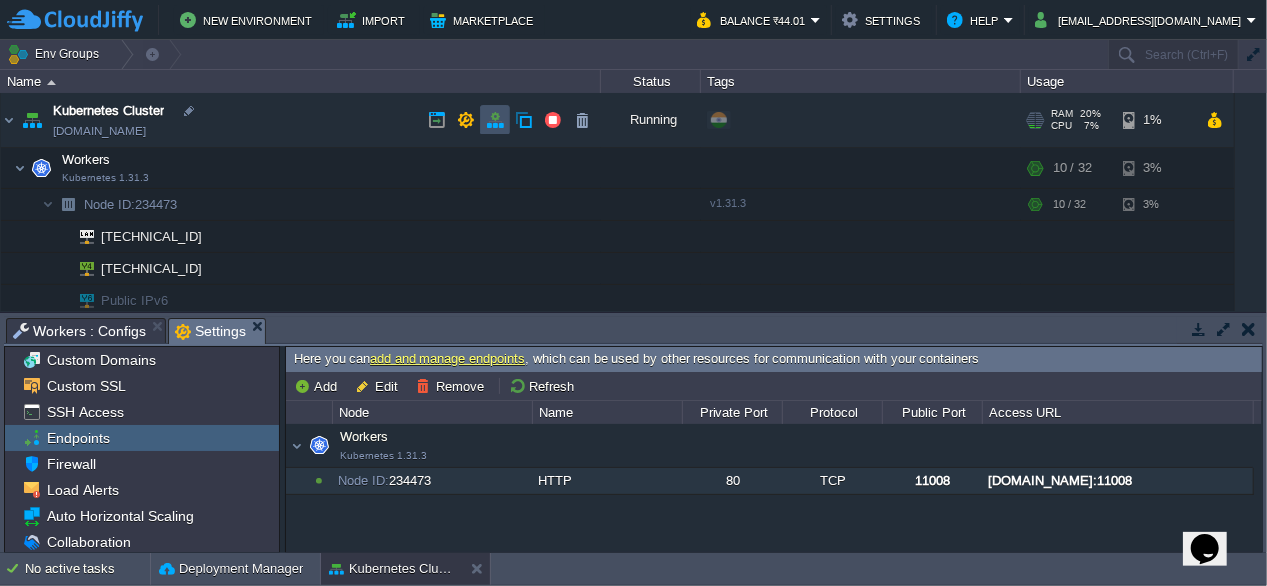 click at bounding box center (495, 120) 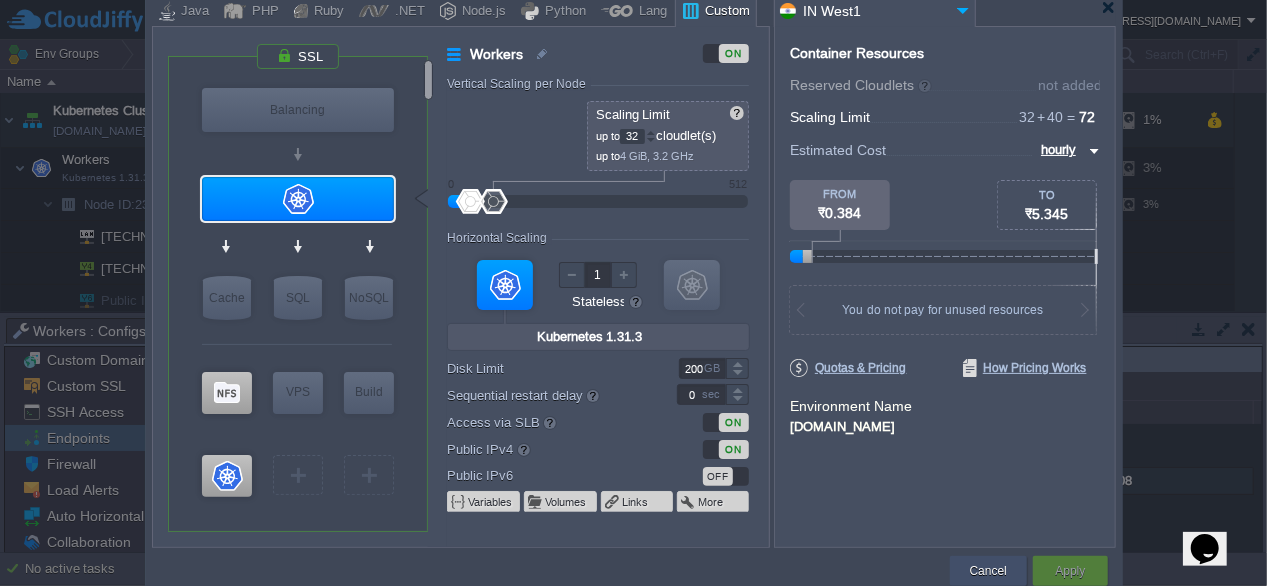 click on "Cancel" at bounding box center [988, 571] 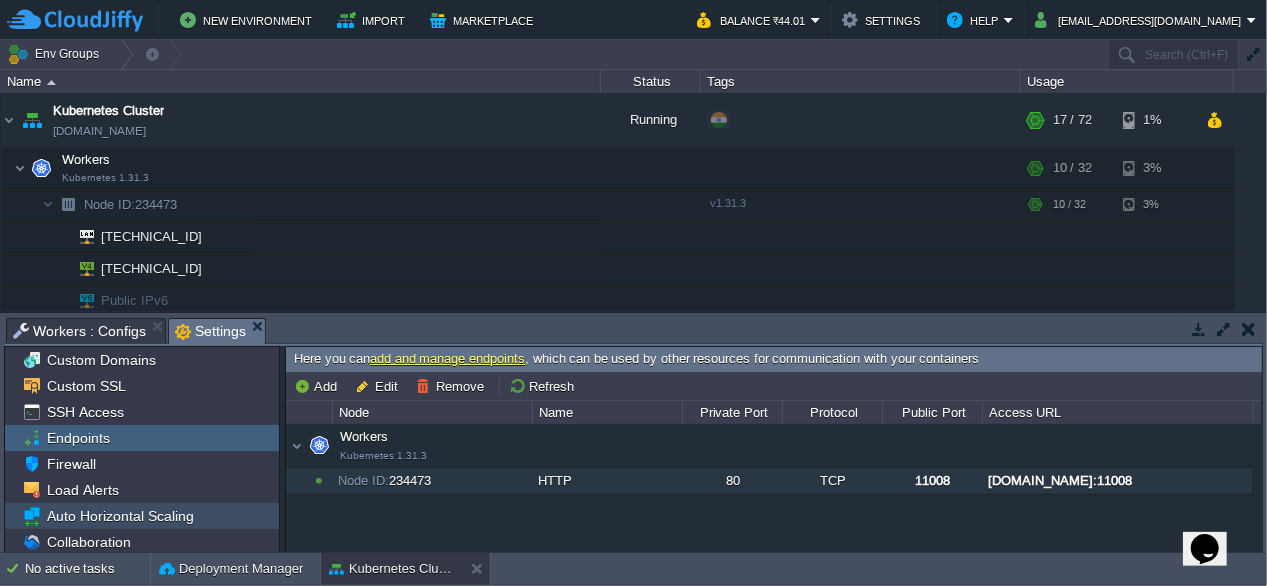 click on "Auto Horizontal Scaling" at bounding box center (120, 516) 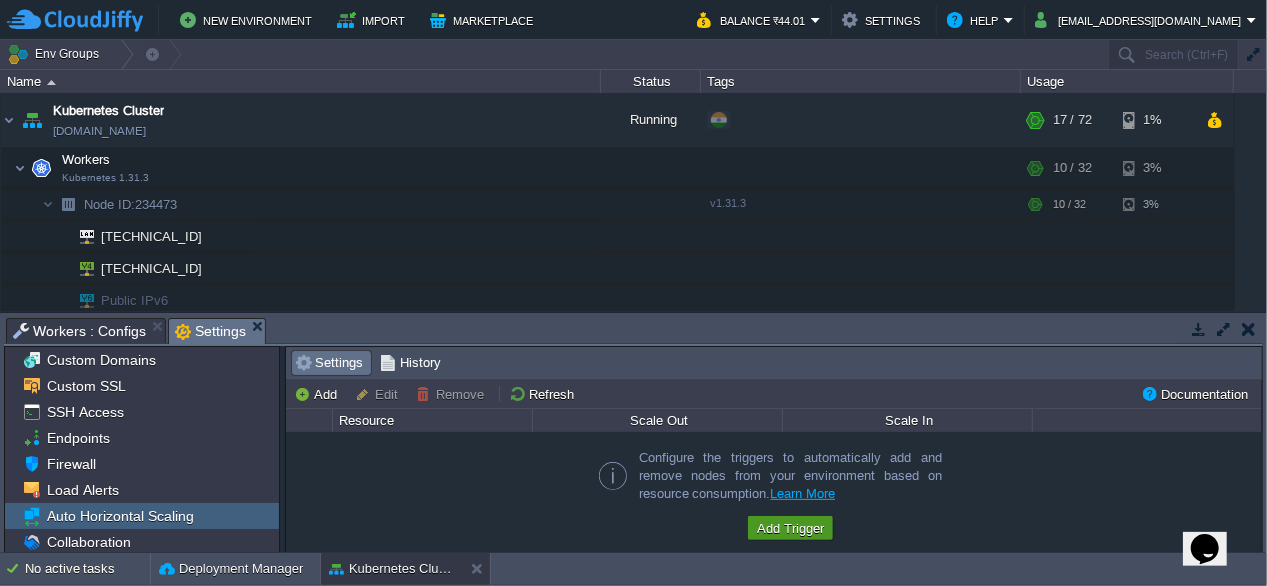 click on "Add Trigger" at bounding box center (790, 528) 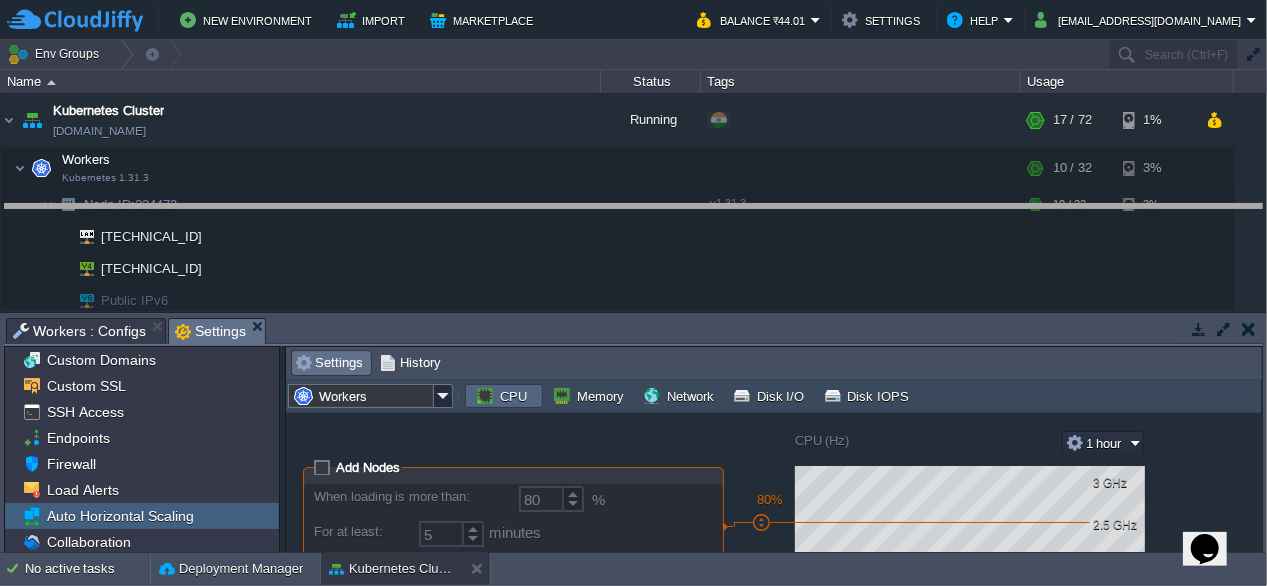 drag, startPoint x: 1028, startPoint y: 327, endPoint x: 1004, endPoint y: 213, distance: 116.498924 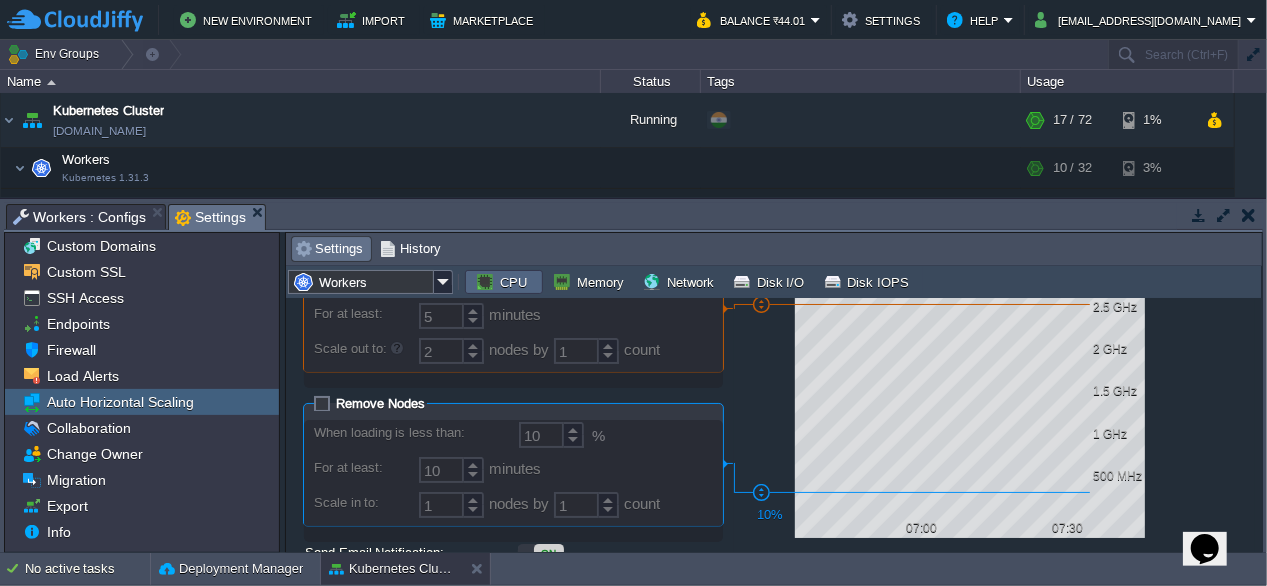 scroll, scrollTop: 97, scrollLeft: 0, axis: vertical 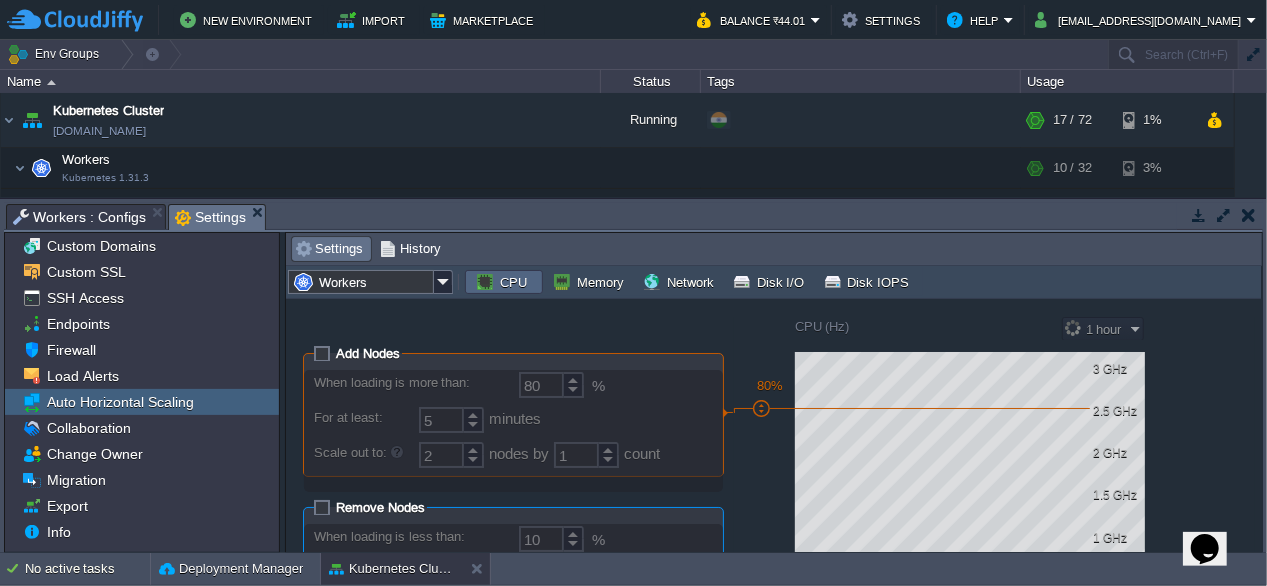 click on "Tasks Activity Log Archive Git / SVN Workers : Configs Settings" at bounding box center [2504, 216] 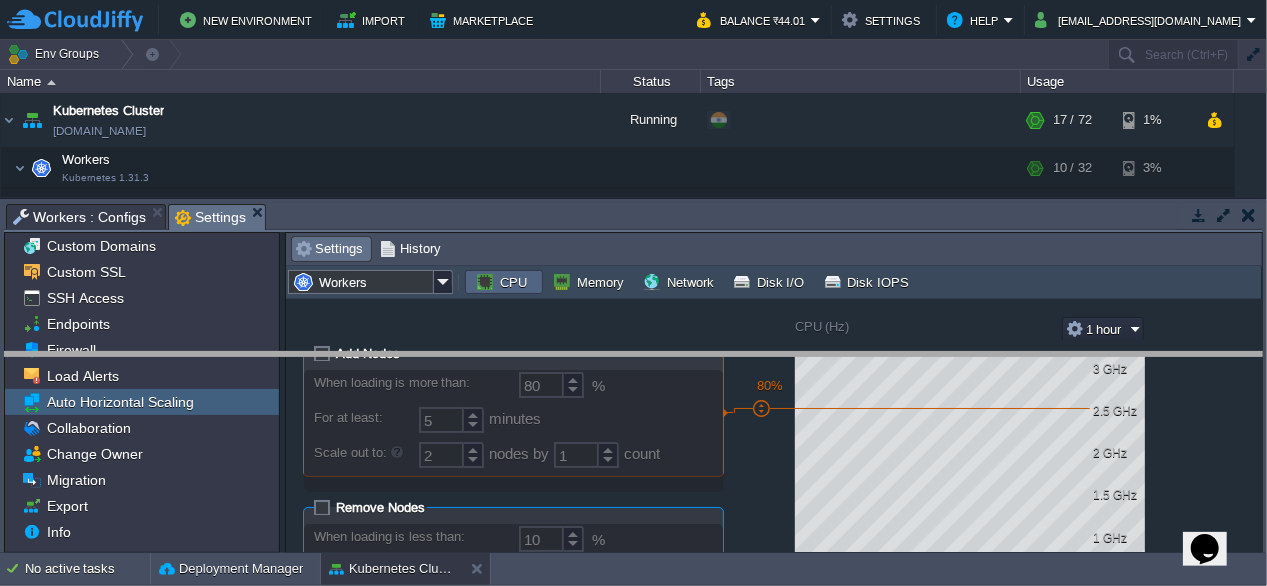 drag, startPoint x: 504, startPoint y: 213, endPoint x: 511, endPoint y: 357, distance: 144.17004 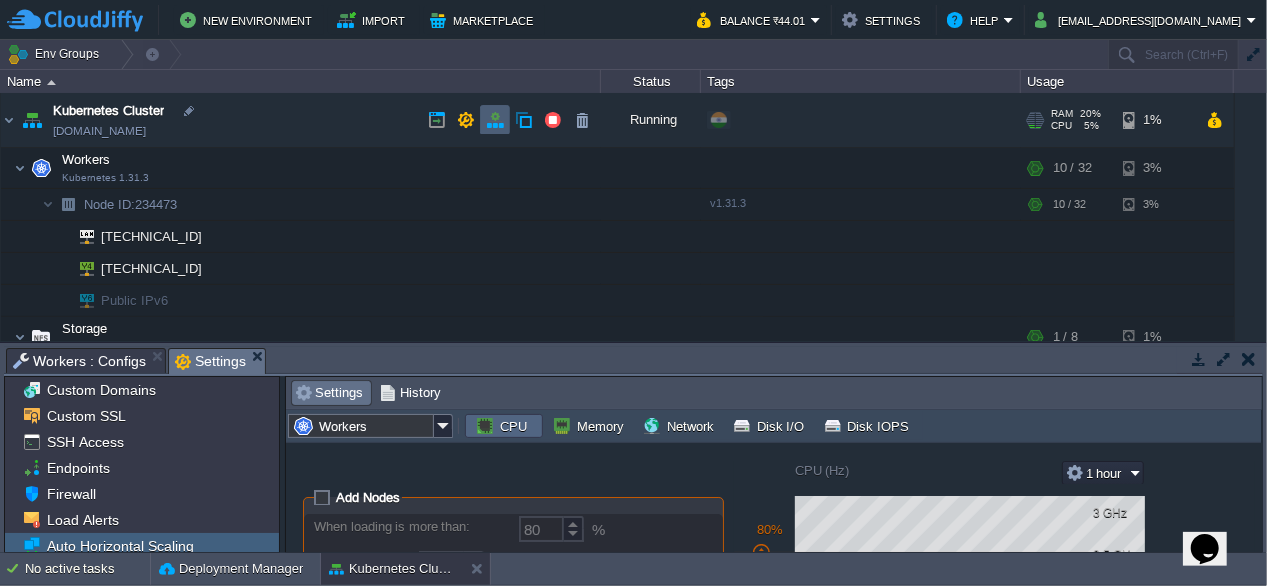 click at bounding box center [495, 120] 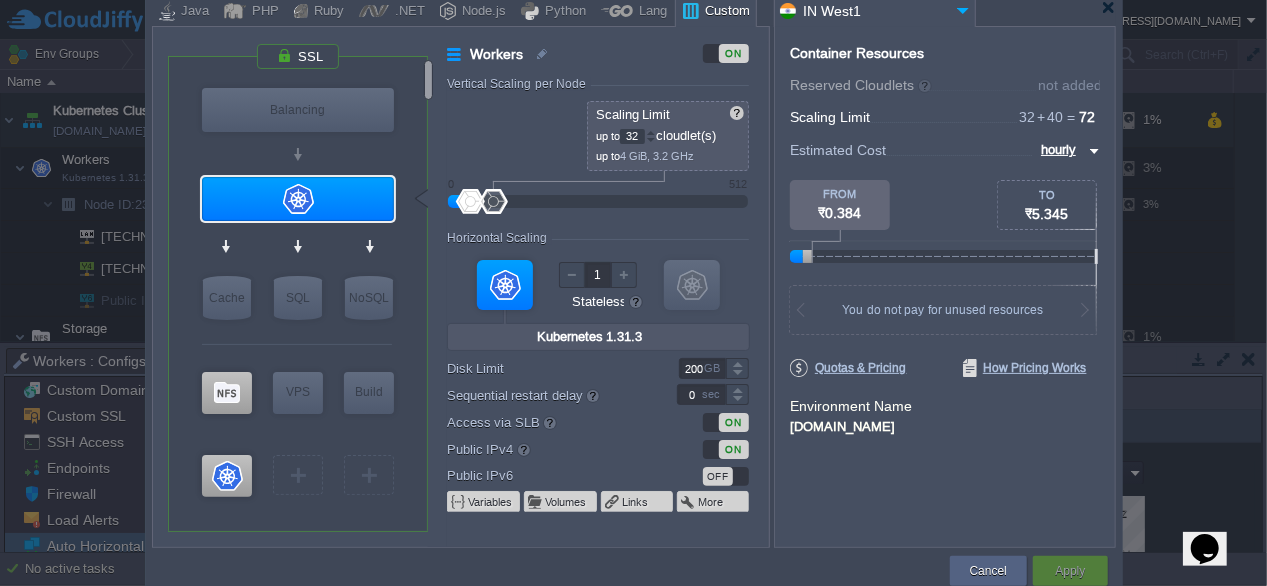 click on "32" at bounding box center (632, 136) 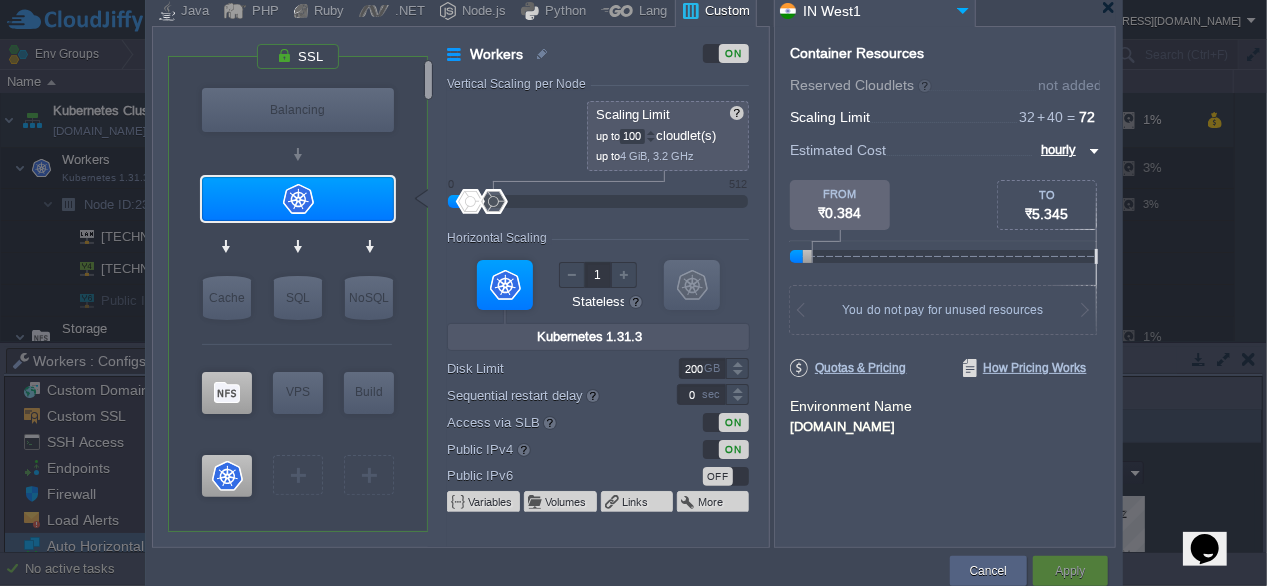 click on "Reserved" at bounding box center [483, 114] 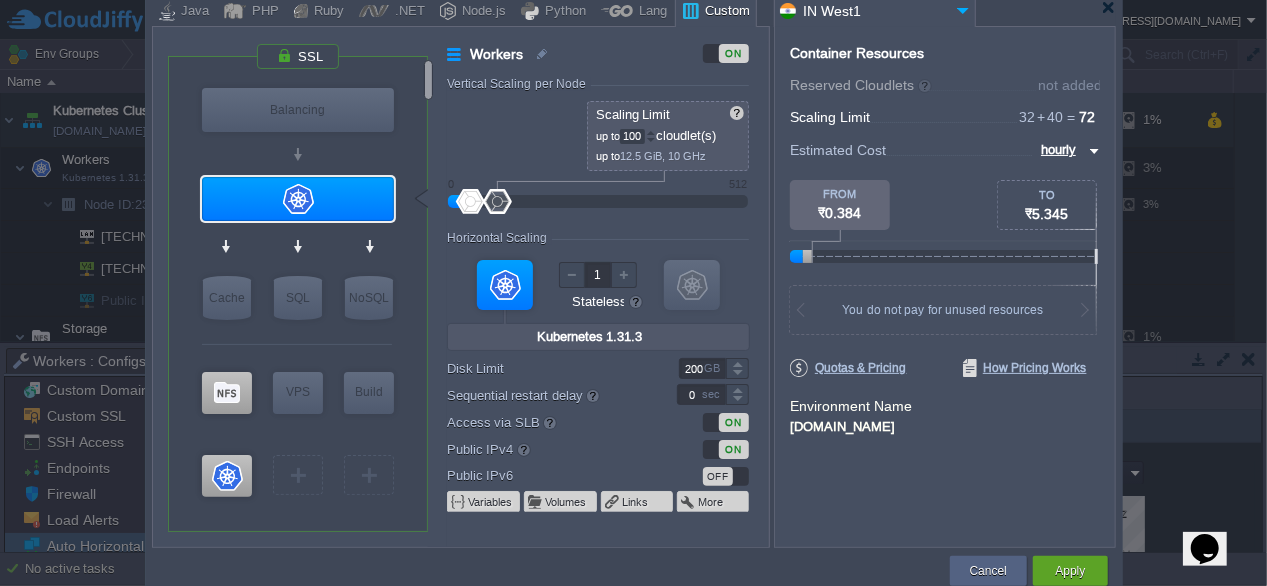 type on "100" 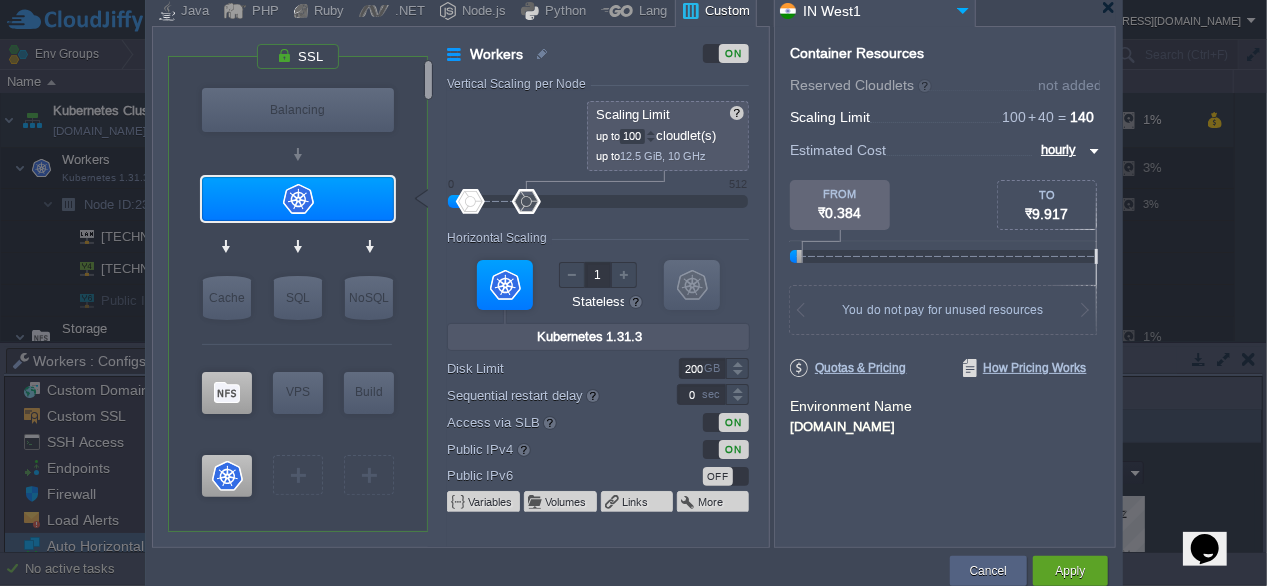 click on "Container Resources From  Reserved Cloudlets   ... = not added To  Scaling Limit 100   +   40 ... = 140 not added   VM Resources ... = 0 GiB, 0 vCPU not added Estimated Cost hourly TO ₹9.917 FROM ₹0.384 384 MiB RAM + 300 MHz CPU + 1.4 TB Disk You pay the fixed price for reserved resources Total cost at  100%  load on  ALL  containers You do not pay for unused resources Disk Limit per Node 200 GB Traffic Limit per Node 300 GB Quotas & Pricing How Pricing Works Environment Name env-7303607.cloudjiffy.net" at bounding box center [945, 287] 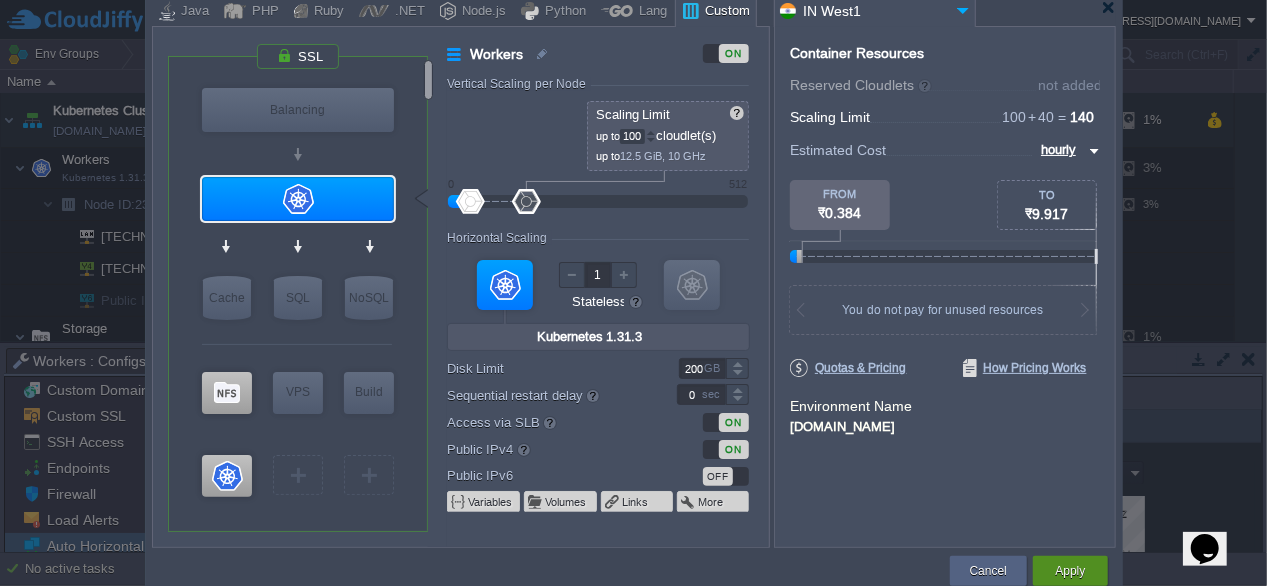 click on "Apply" at bounding box center (1070, 571) 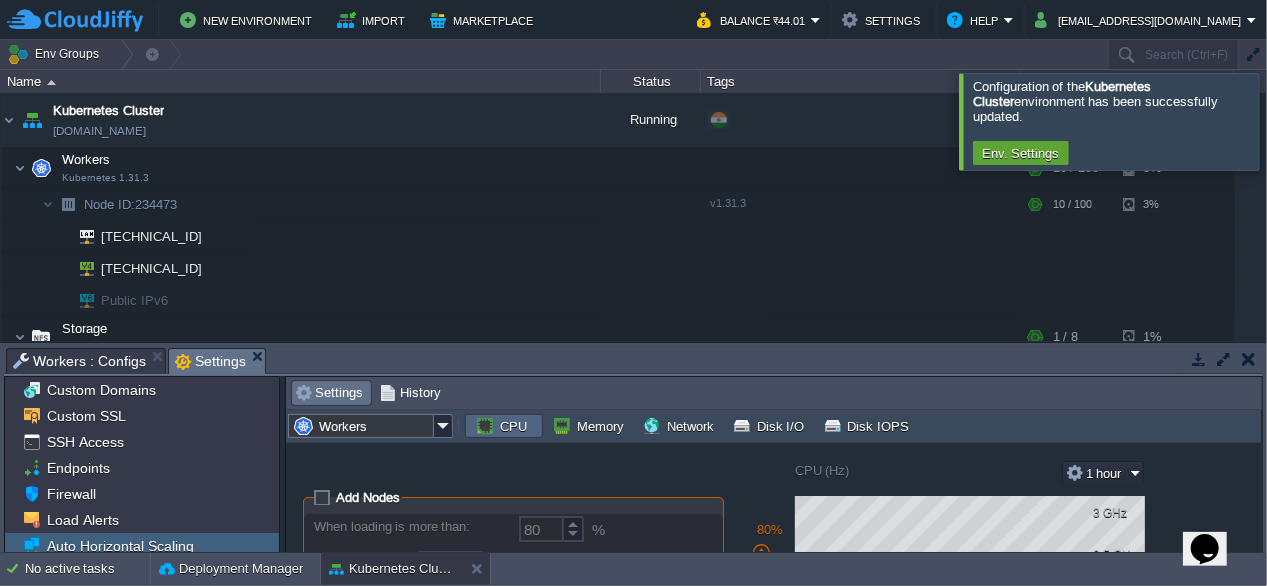 click at bounding box center [1291, 121] 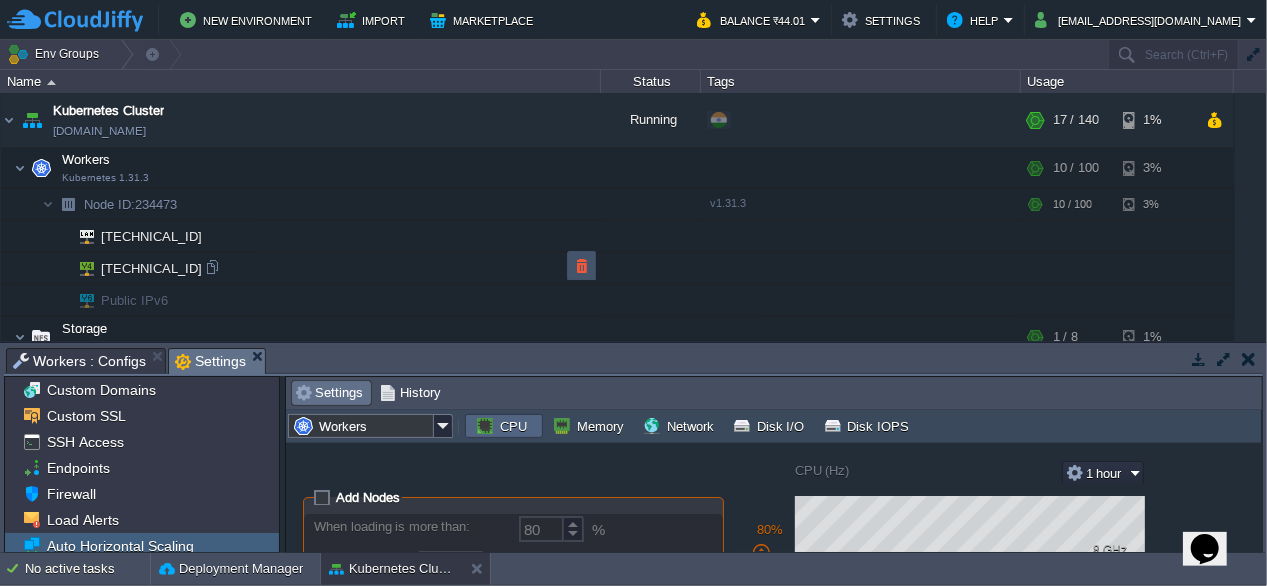 click at bounding box center (582, 266) 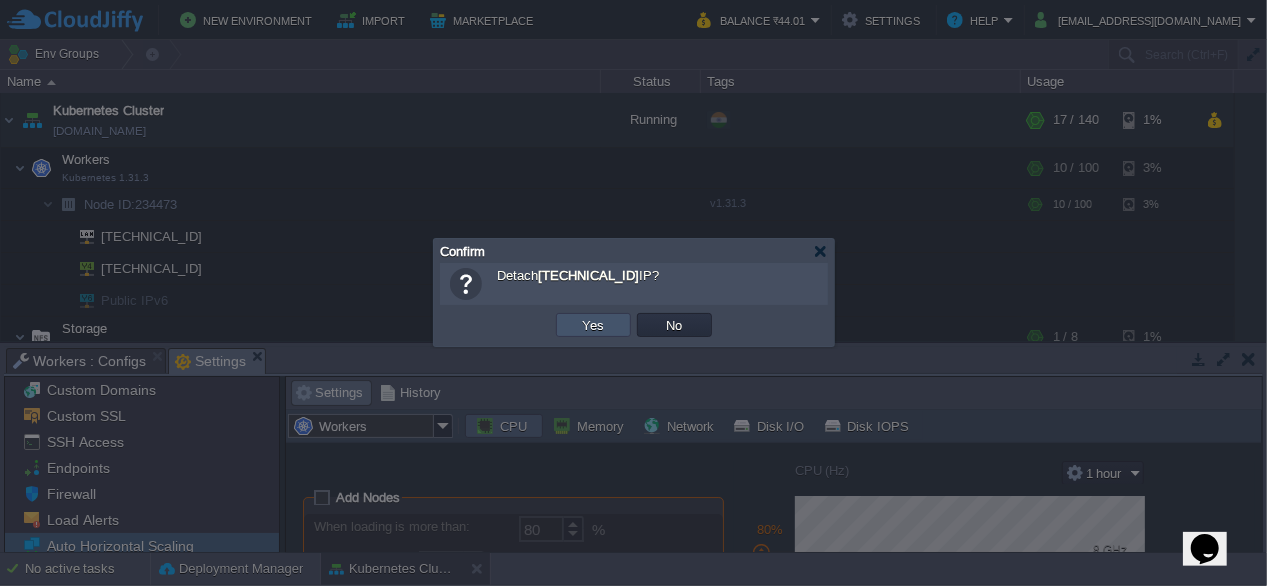 click on "Yes" at bounding box center [594, 325] 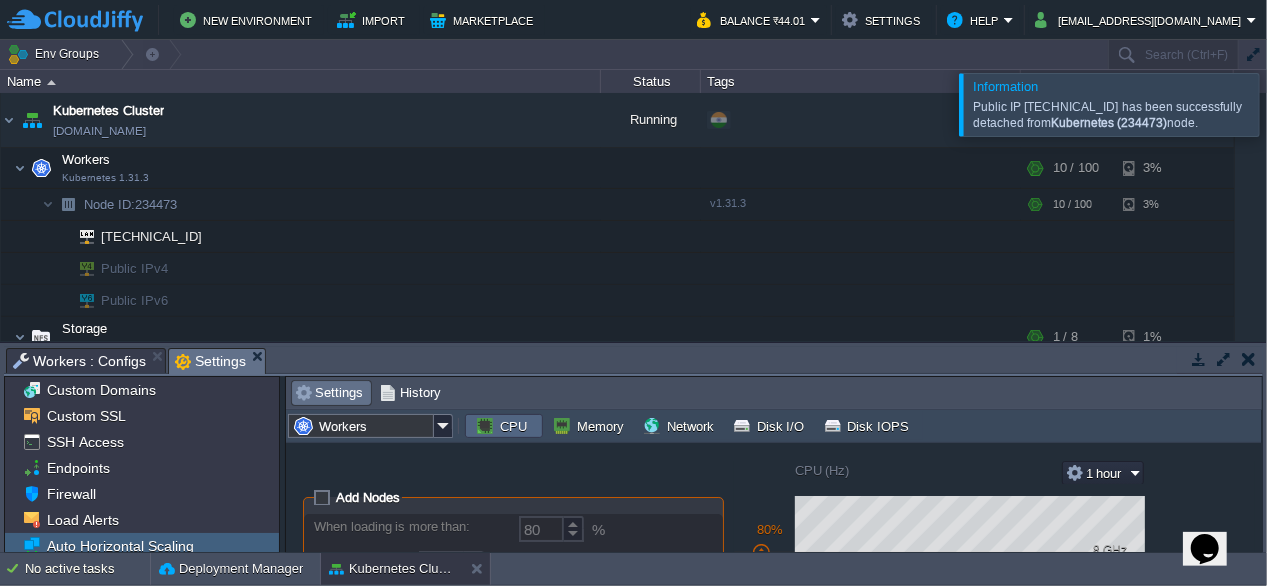 click at bounding box center (1291, 104) 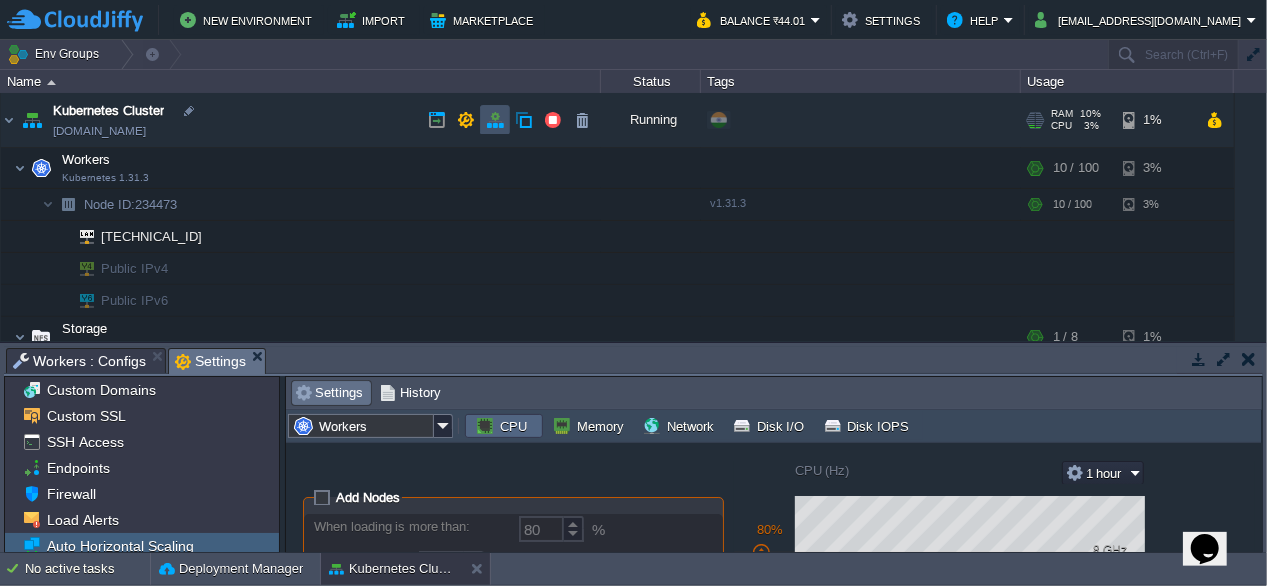 click at bounding box center (495, 120) 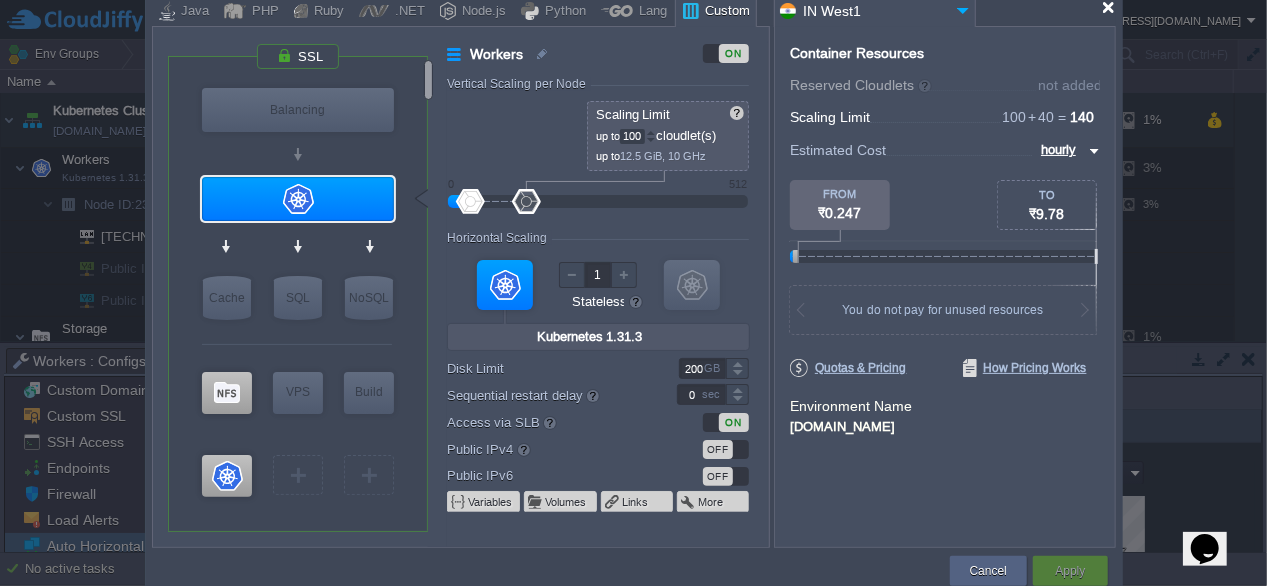 click at bounding box center [1108, 7] 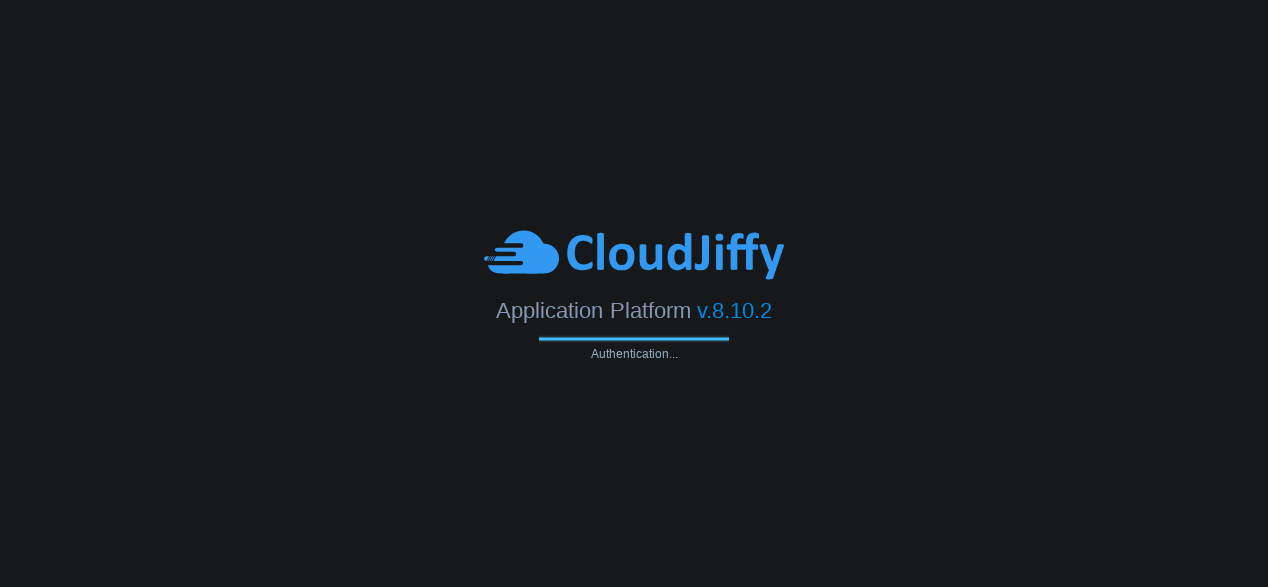 scroll, scrollTop: 0, scrollLeft: 0, axis: both 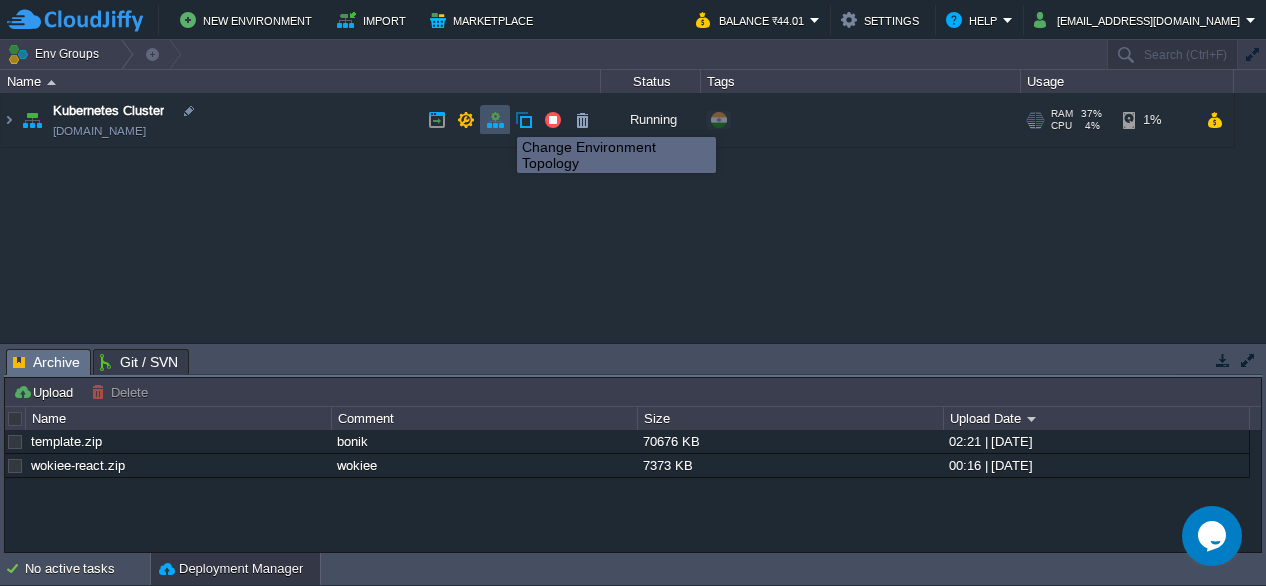 click at bounding box center [495, 120] 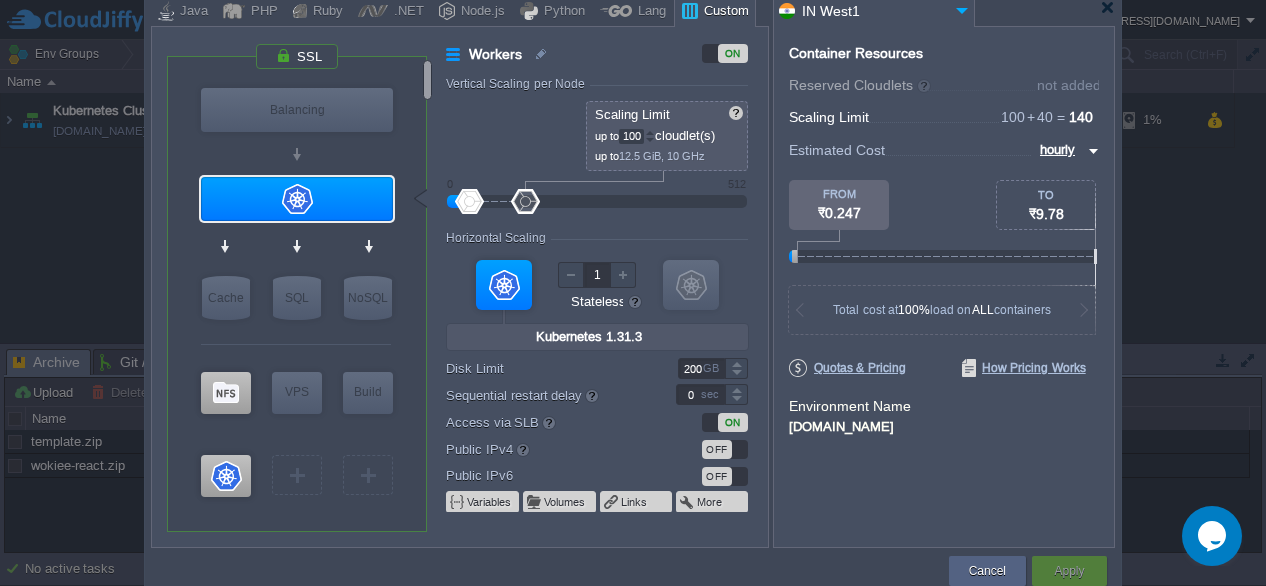 click on "OFF" at bounding box center (725, 449) 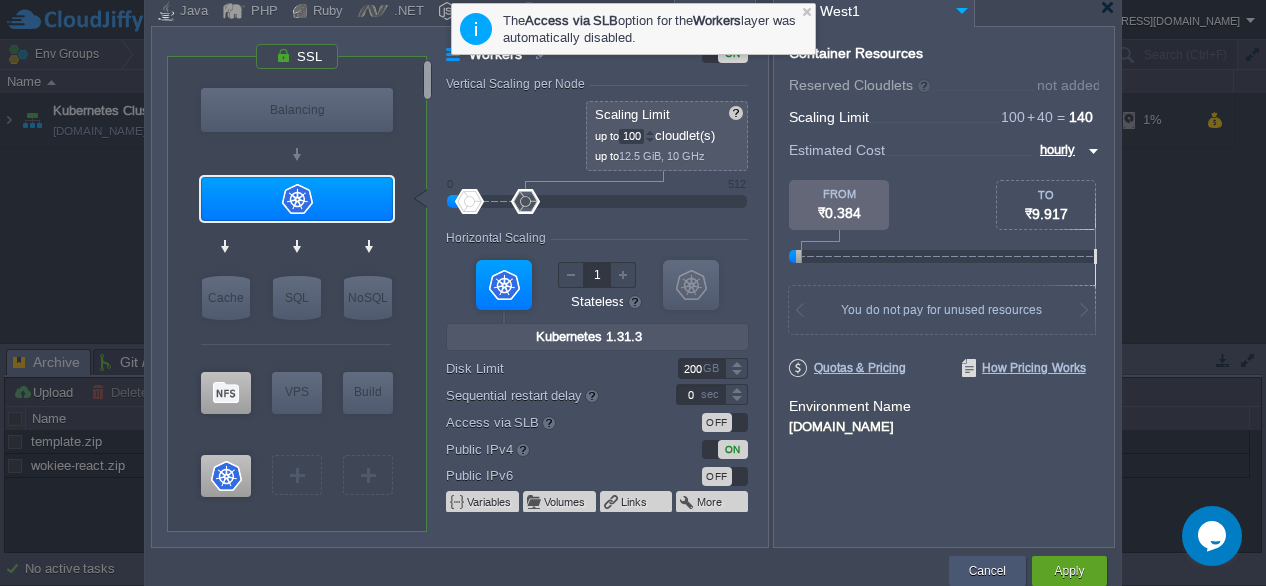 click on "Cancel" at bounding box center (987, 571) 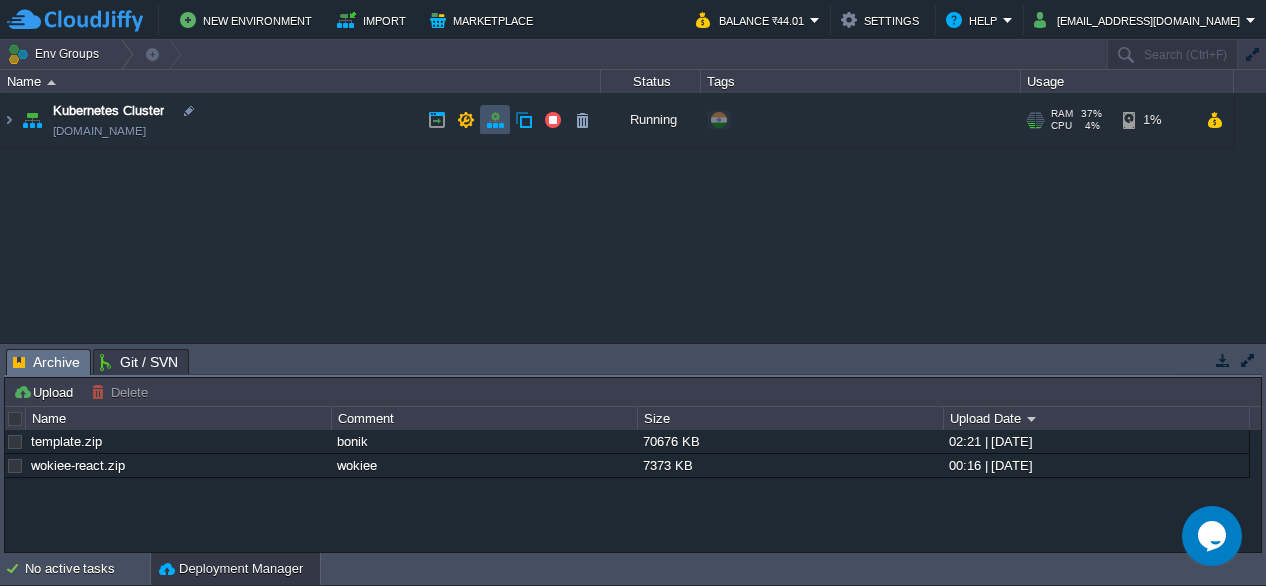 click at bounding box center (495, 120) 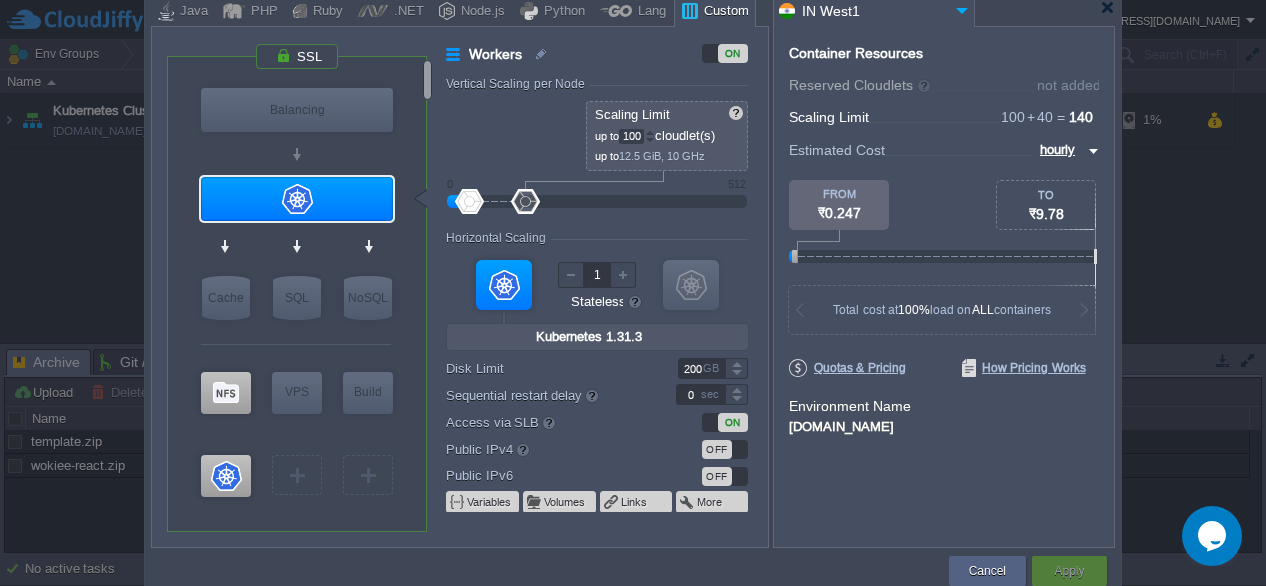 click on "OFF" at bounding box center [725, 449] 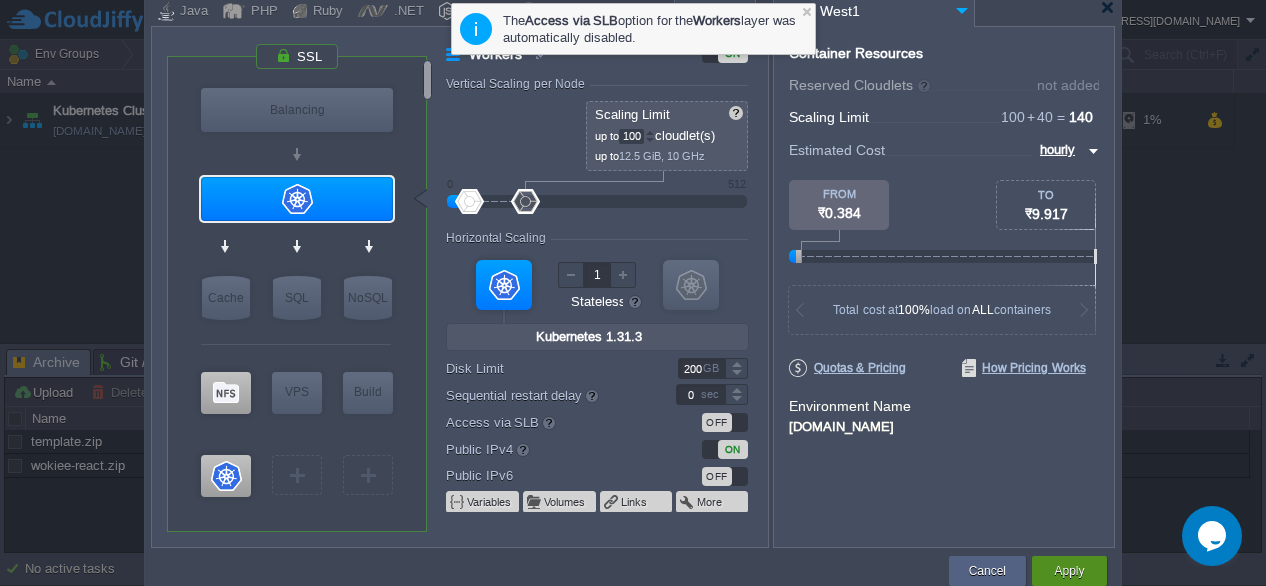 click on "Apply" at bounding box center [1069, 571] 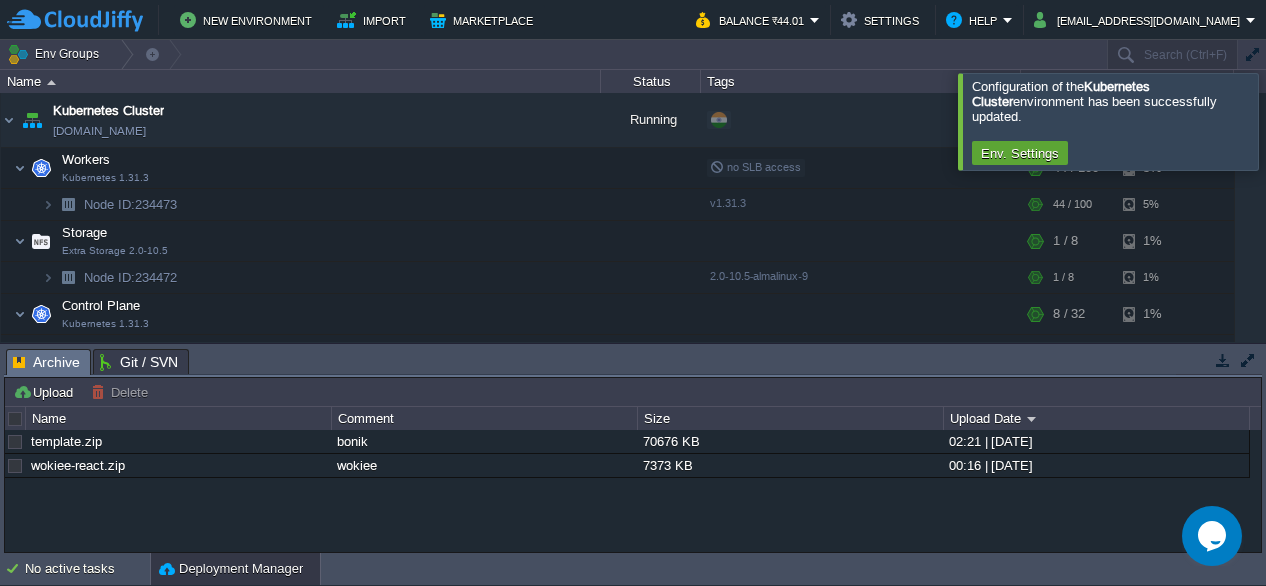 click at bounding box center [1290, 121] 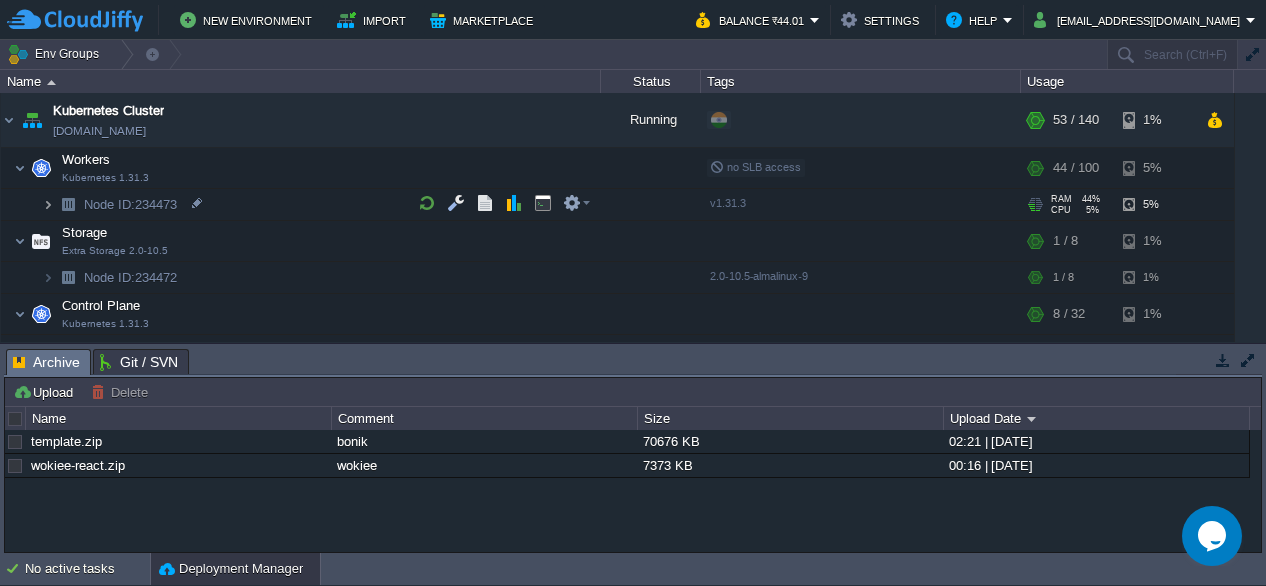 click at bounding box center (48, 204) 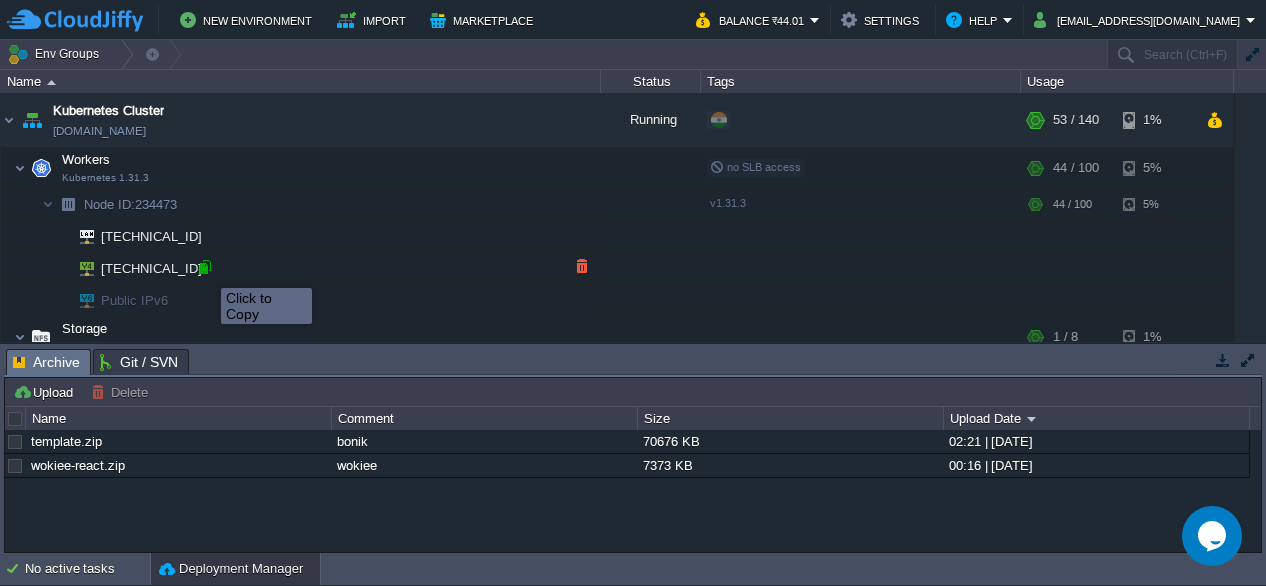 click at bounding box center [205, 267] 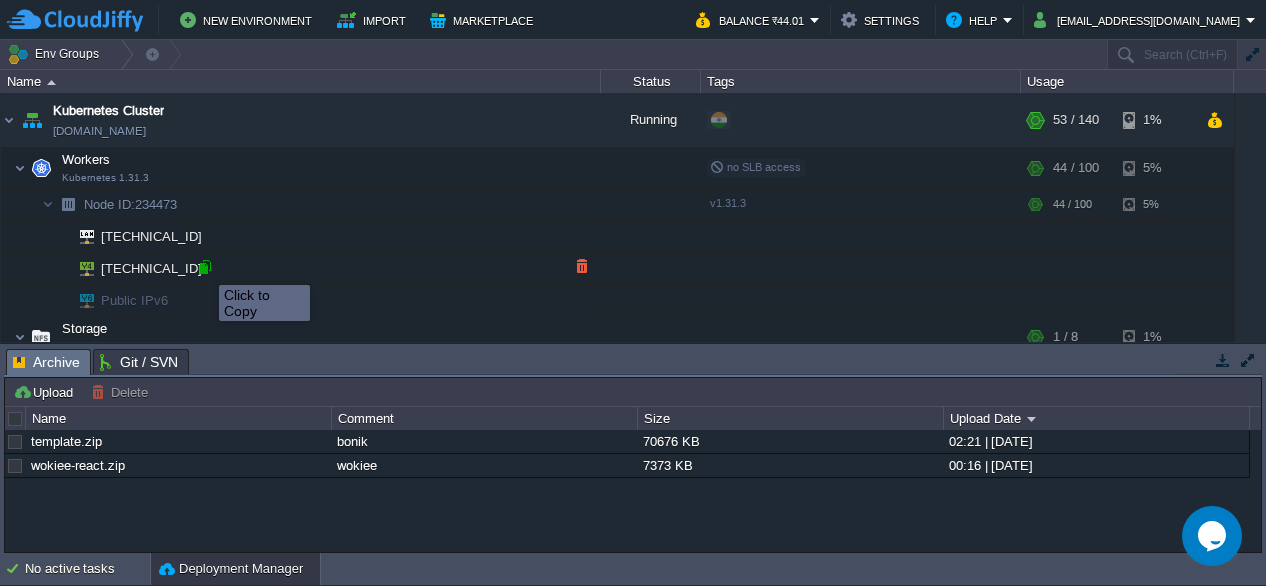 click at bounding box center [205, 267] 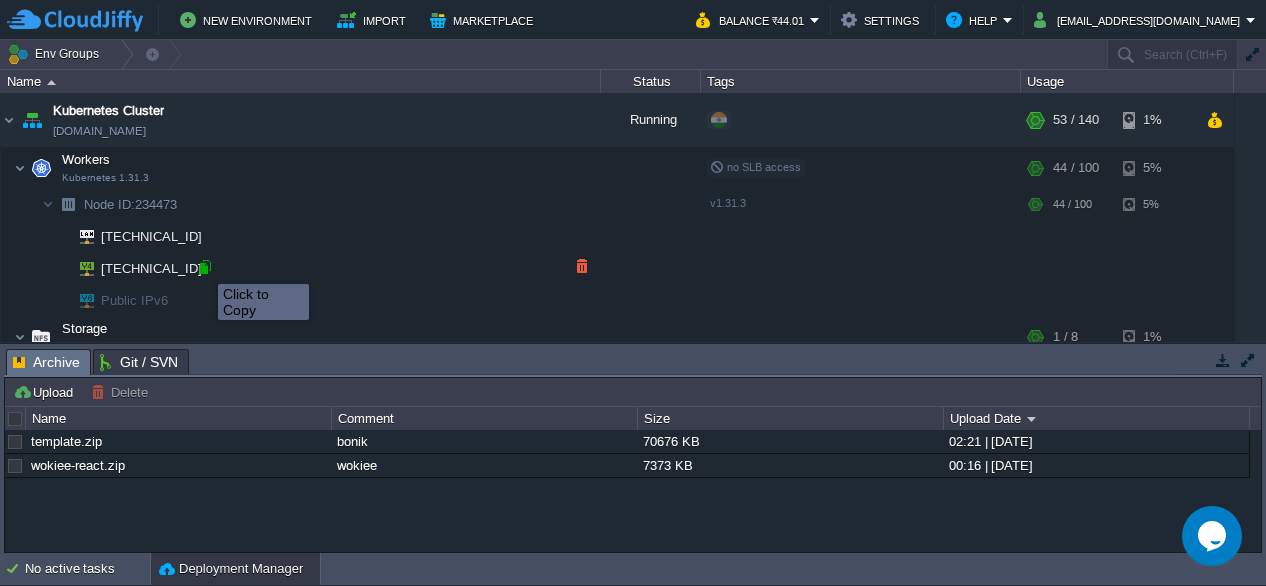 click at bounding box center (205, 267) 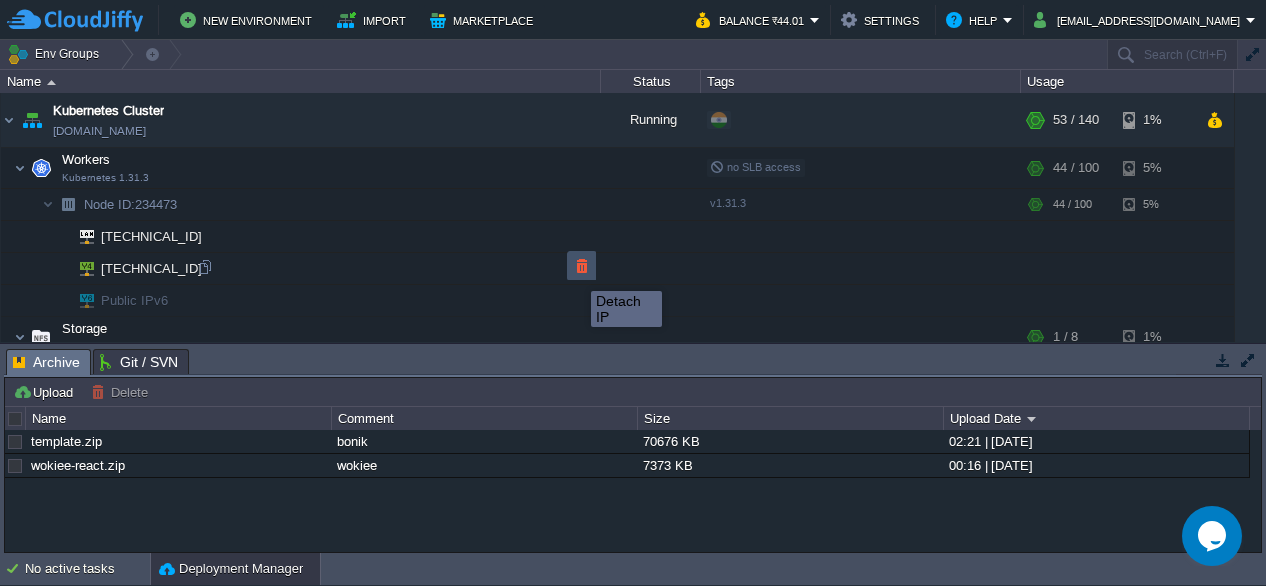 click at bounding box center [582, 266] 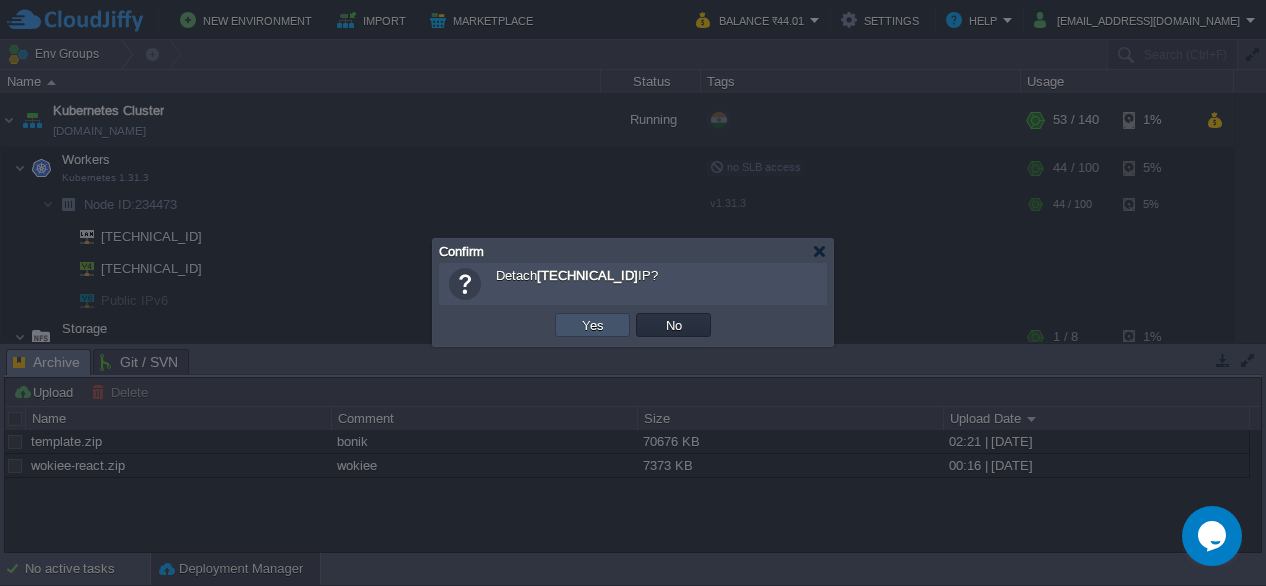 click on "Yes" at bounding box center [593, 325] 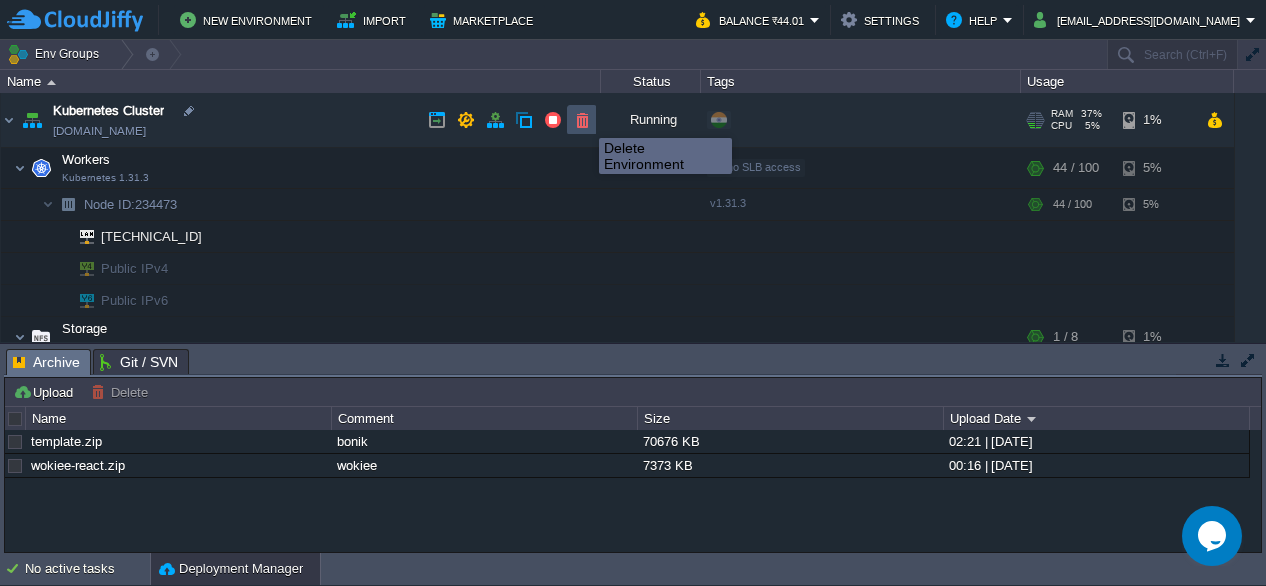 click at bounding box center [582, 120] 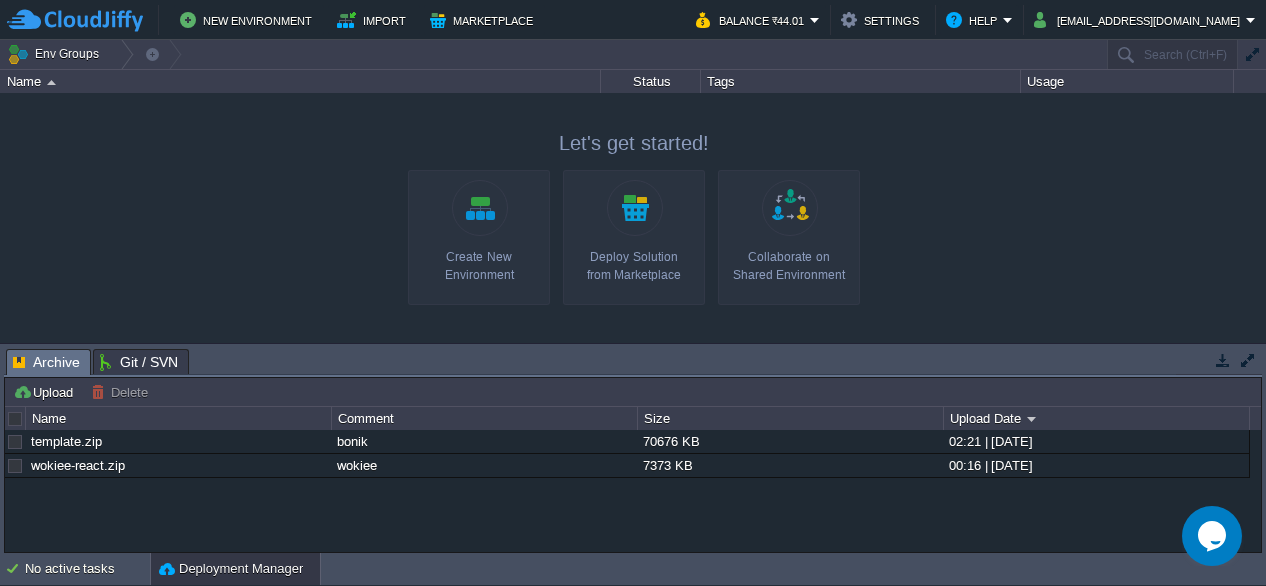 click at bounding box center (633, 217) 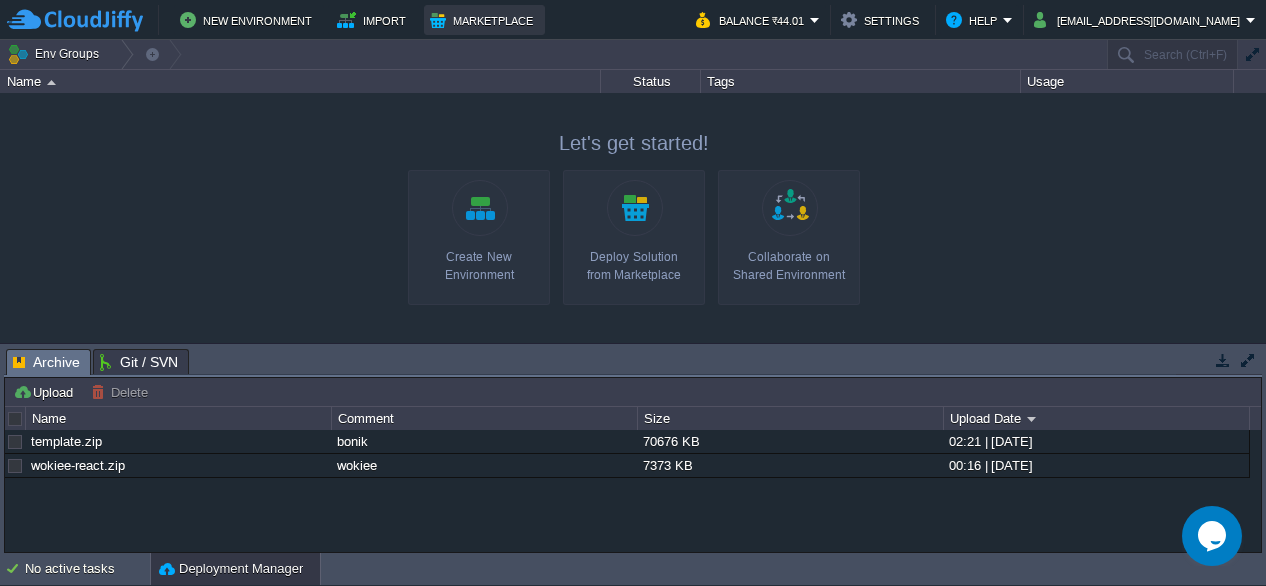 click on "Marketplace" at bounding box center (484, 20) 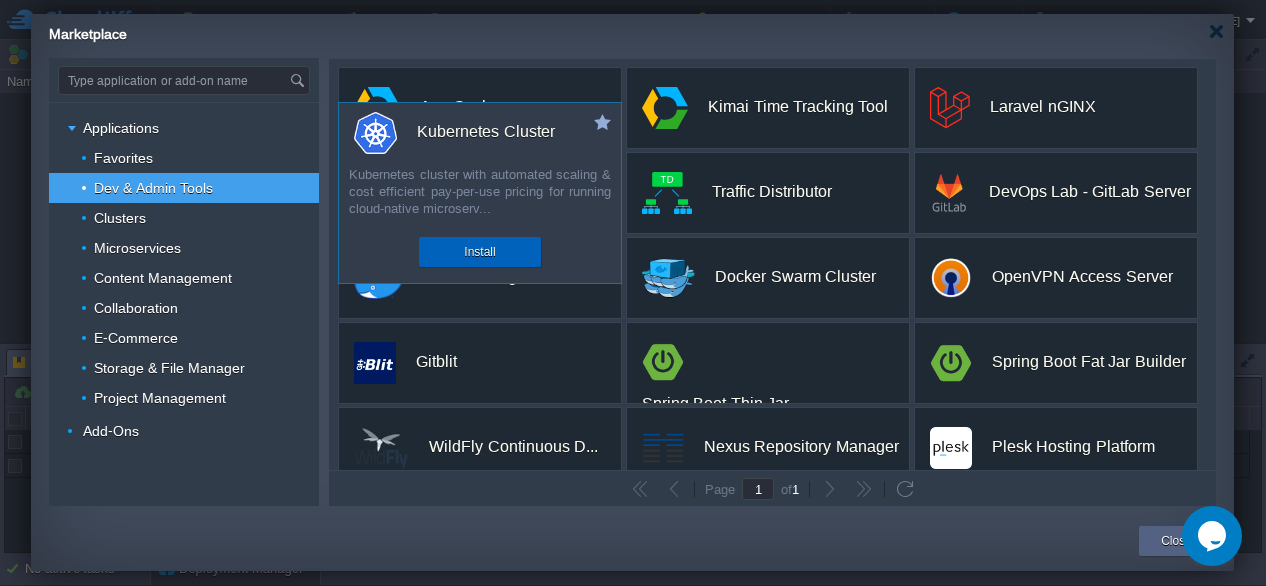 click on "Install" at bounding box center (479, 252) 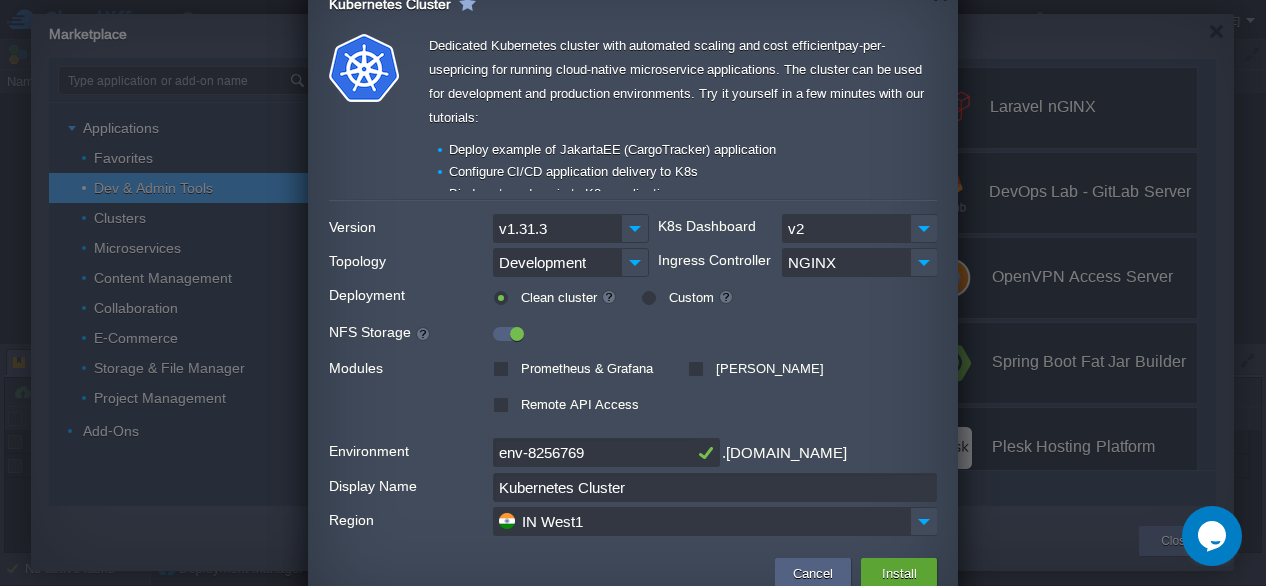 click on "Custom" at bounding box center [699, 297] 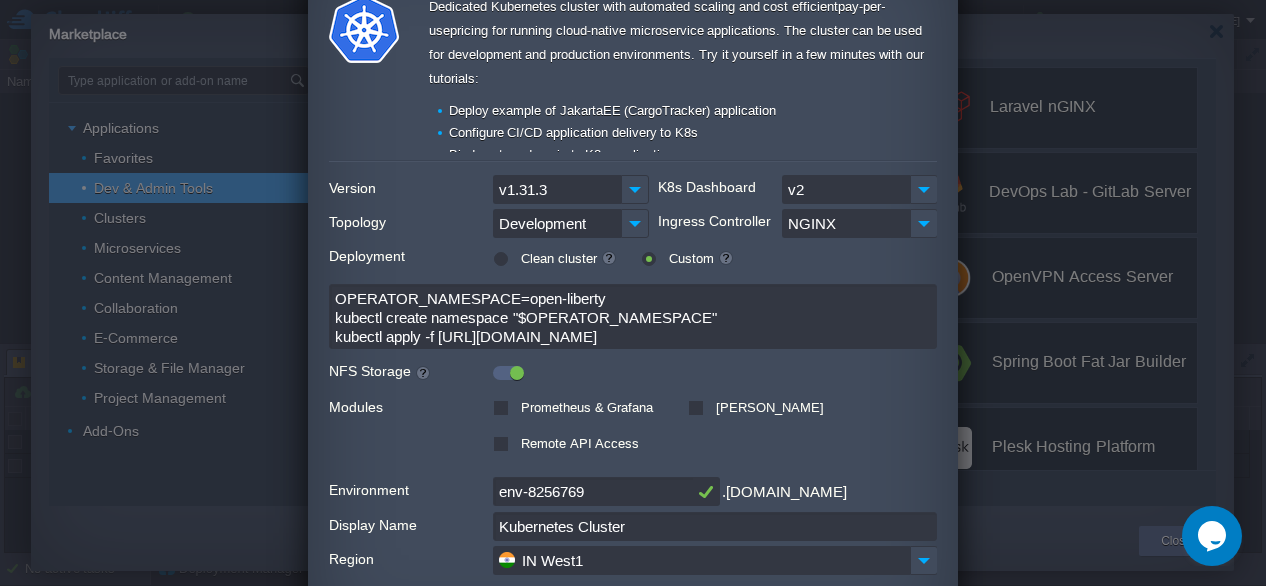 click on "Remote API Access" at bounding box center (577, 443) 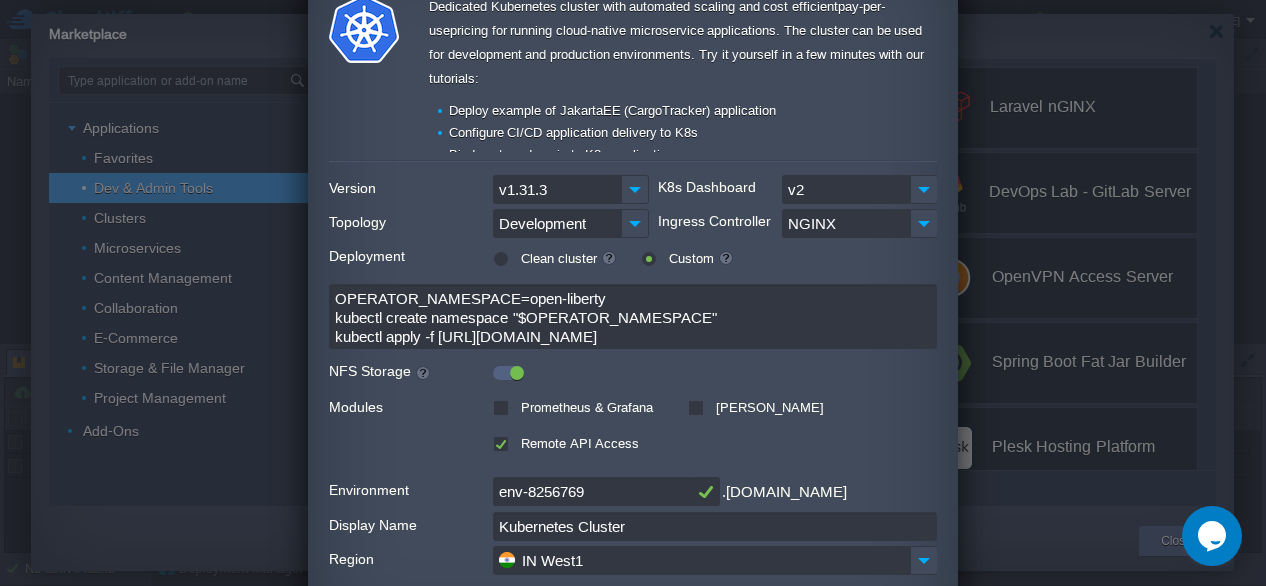 click at bounding box center (633, 467) 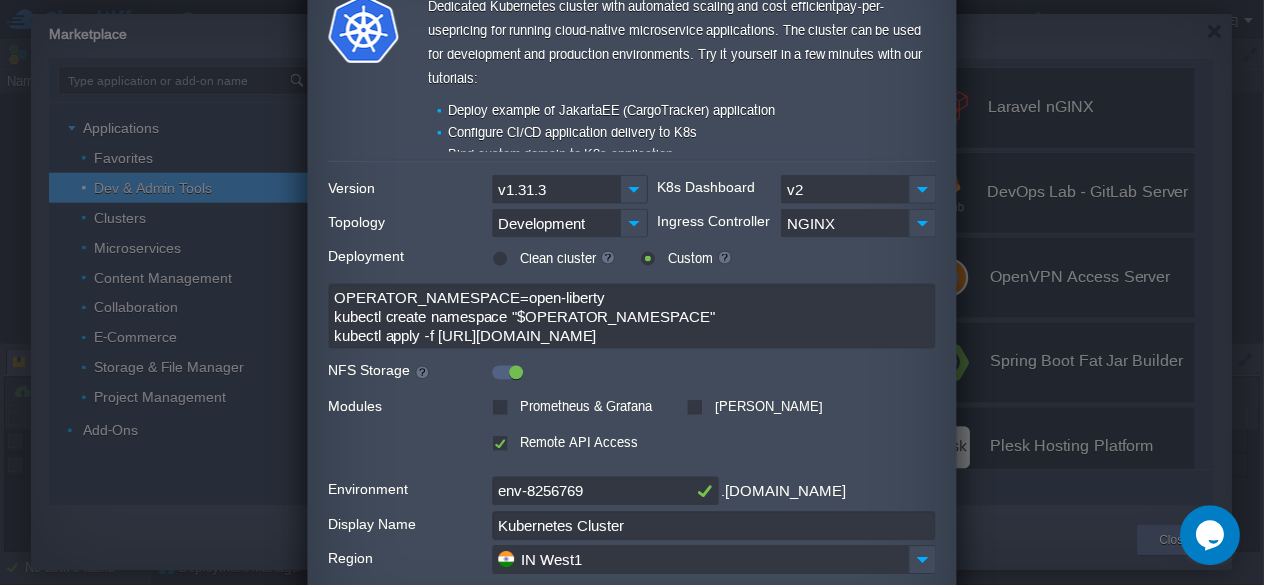 scroll, scrollTop: 119, scrollLeft: 0, axis: vertical 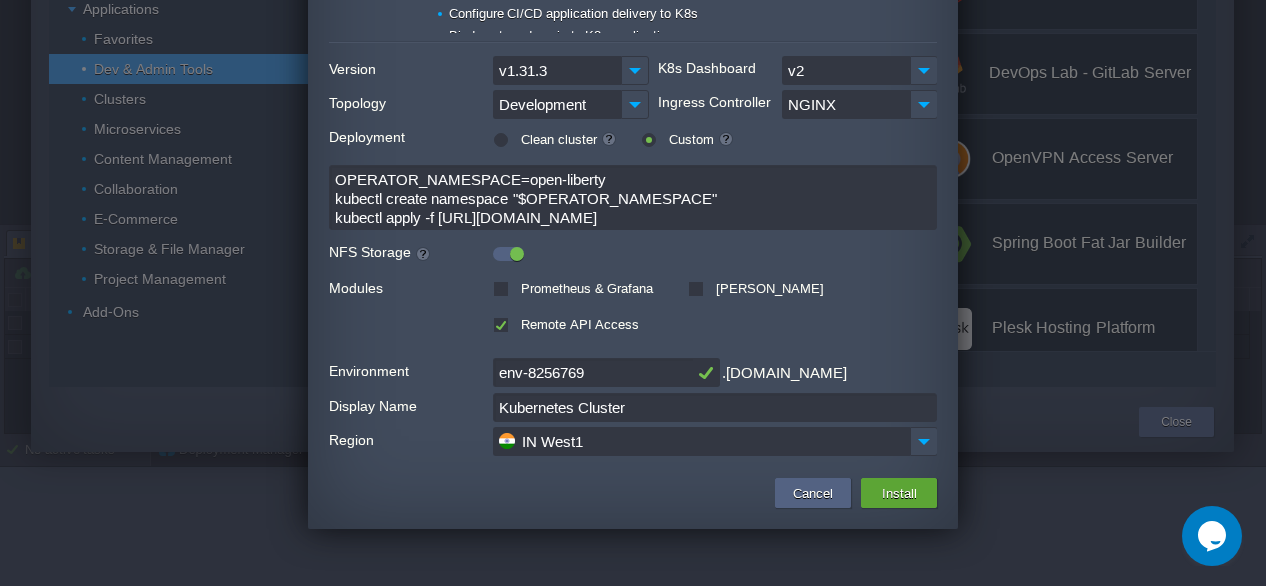 click on "OPERATOR_NAMESPACE=open-liberty
kubectl create namespace "$OPERATOR_NAMESPACE"
kubectl apply -f [URL][DOMAIN_NAME]
curl -L [URL][DOMAIN_NAME] | sed -e "s/OPEN_LIBERTY_OPERATOR_NAMESPACE/${OPERATOR_NAMESPACE}/" | sed -e "s/OPEN_LIBERTY_WATCH_NAMESPACE/${OPERATOR_NAMESPACE}/" | kubectl apply -f -
curl -L [URL][DOMAIN_NAME] | sed -e "s/OPEN_LIBERTY_WATCH_NAMESPACE/${OPERATOR_NAMESPACE}/" | kubectl apply -n ${OPERATOR_NAMESPACE} -f -
kubectl apply -f [URL][DOMAIN_NAME]" at bounding box center [633, 197] 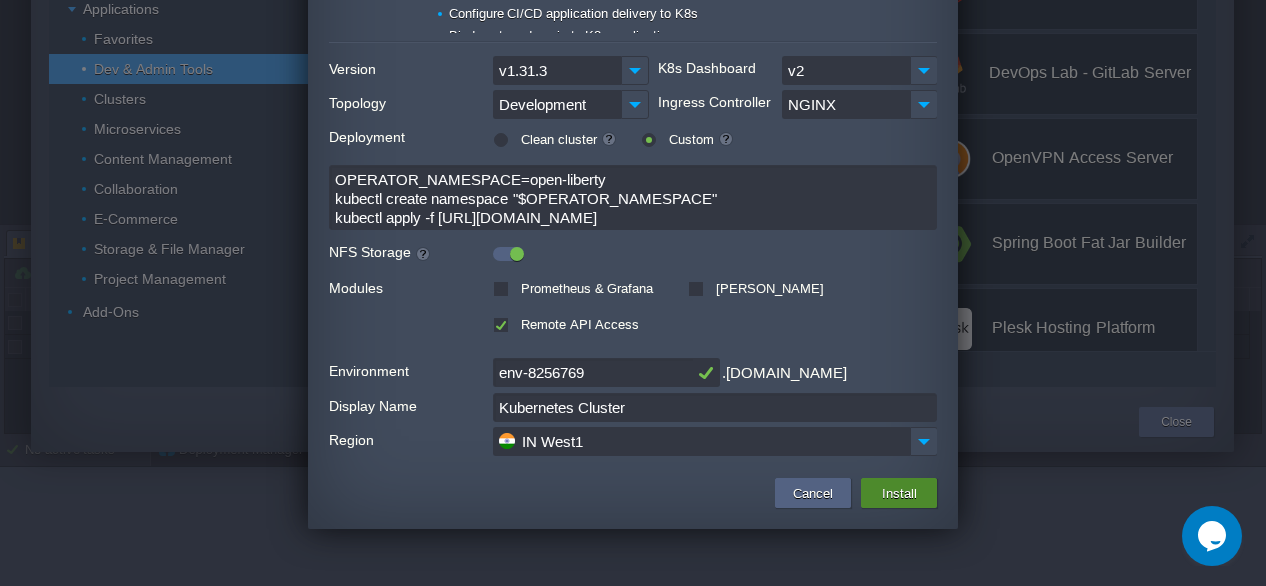 click on "Install" at bounding box center [899, 493] 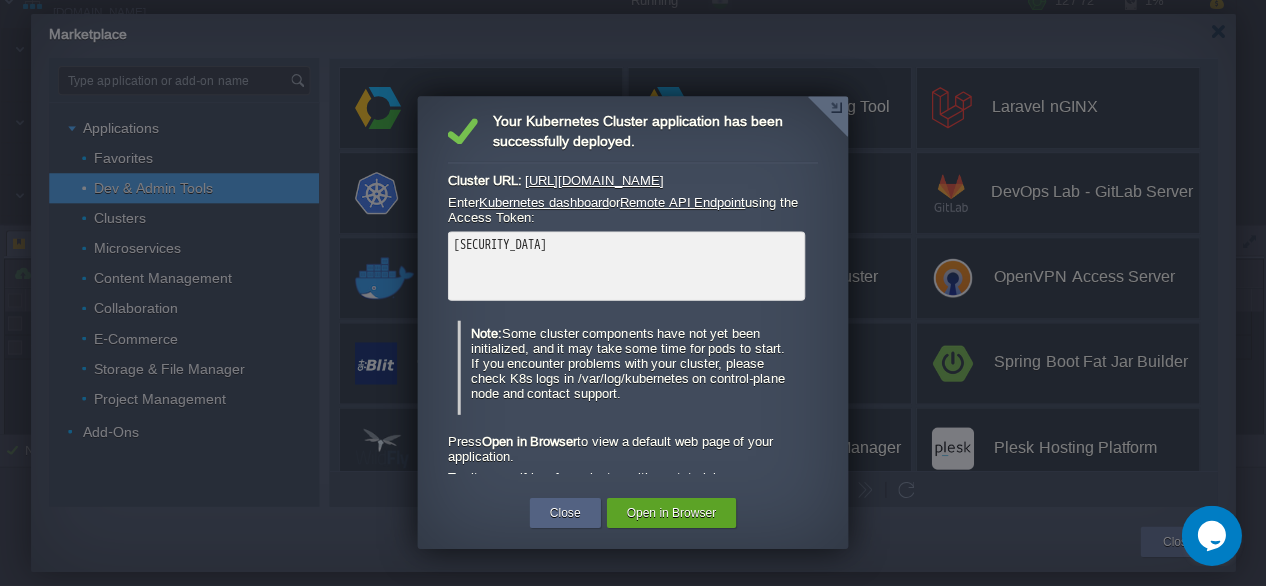 scroll, scrollTop: 119, scrollLeft: 0, axis: vertical 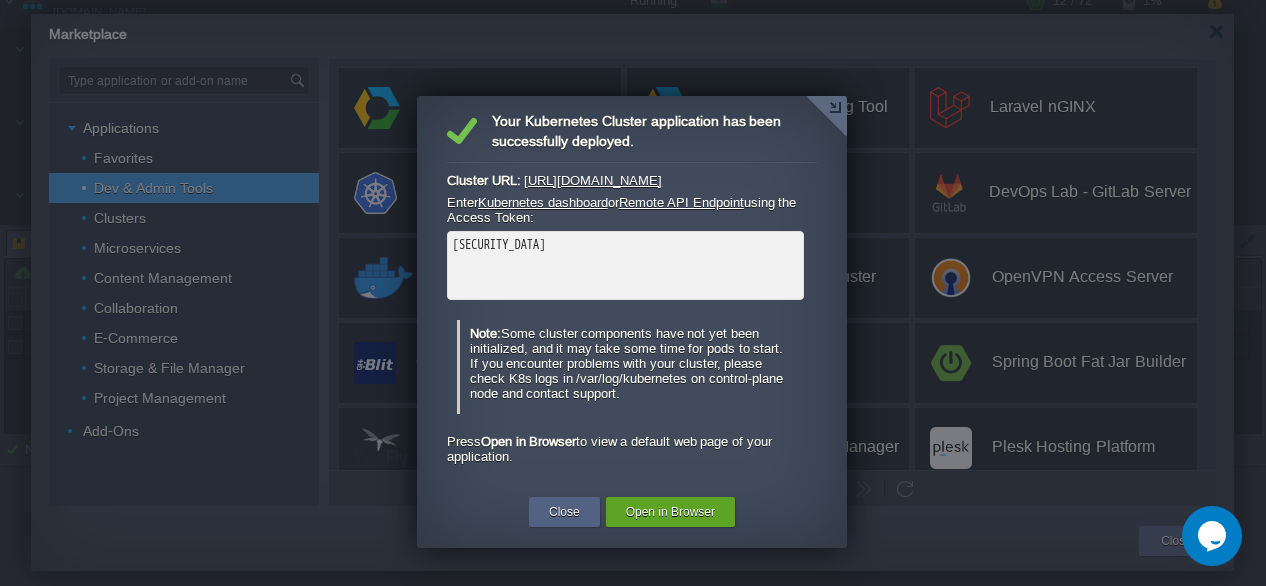 click on "[SECURITY_DATA]" at bounding box center [499, 245] 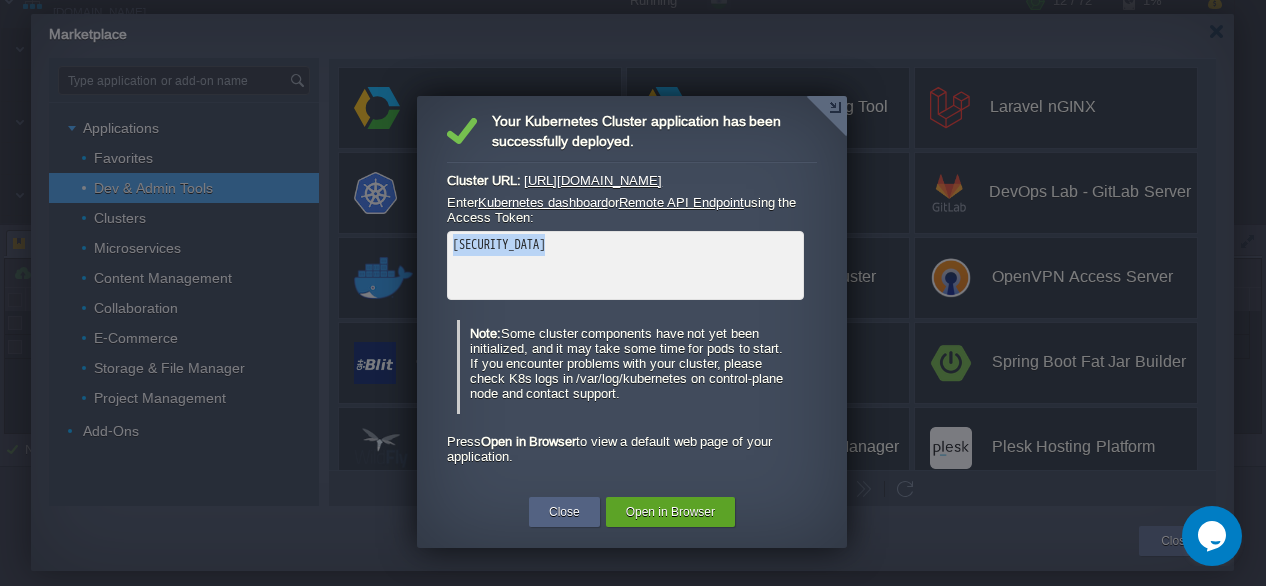 click on "[SECURITY_DATA]" at bounding box center (499, 245) 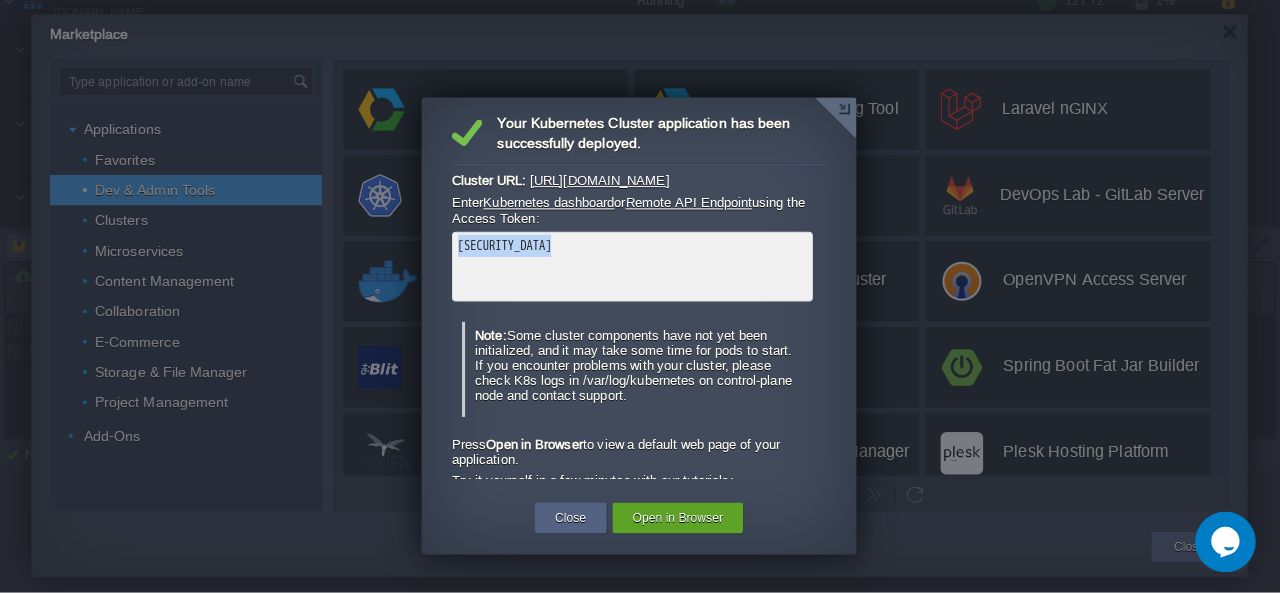 scroll, scrollTop: 0, scrollLeft: 0, axis: both 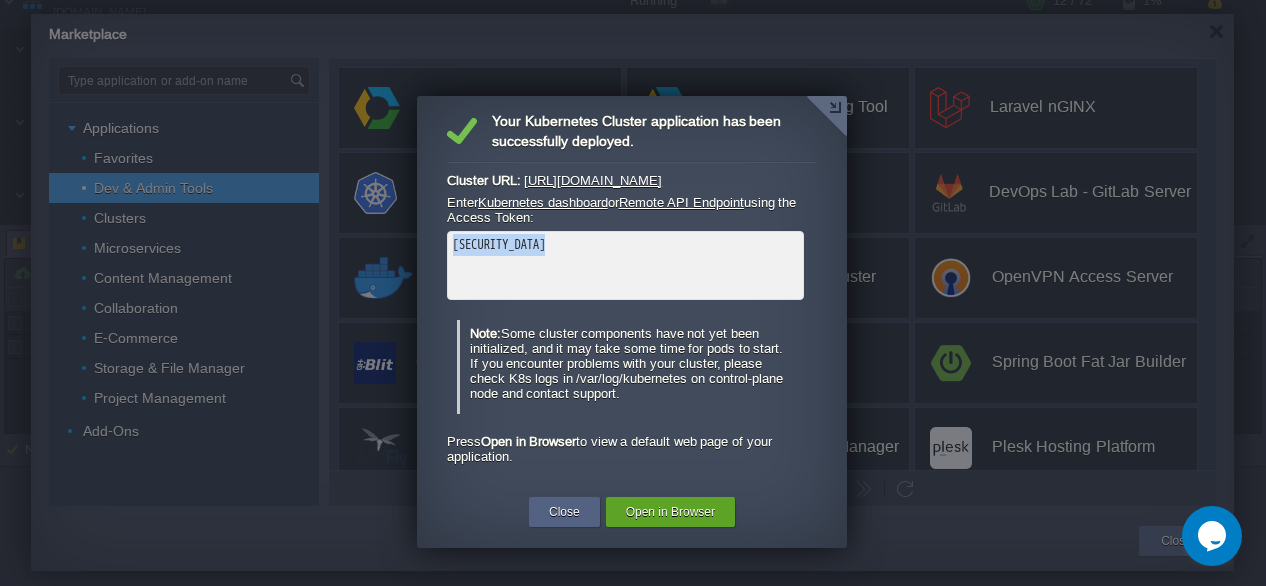 click on "Kubernetes dashboard" at bounding box center (543, 202) 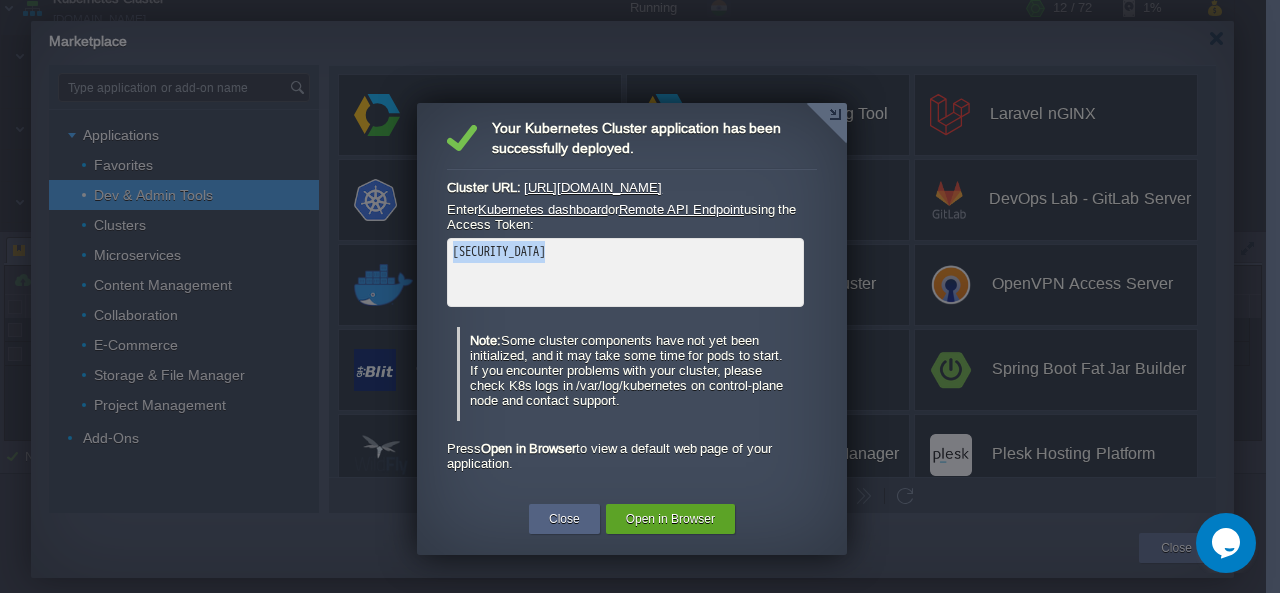 scroll, scrollTop: 112, scrollLeft: 0, axis: vertical 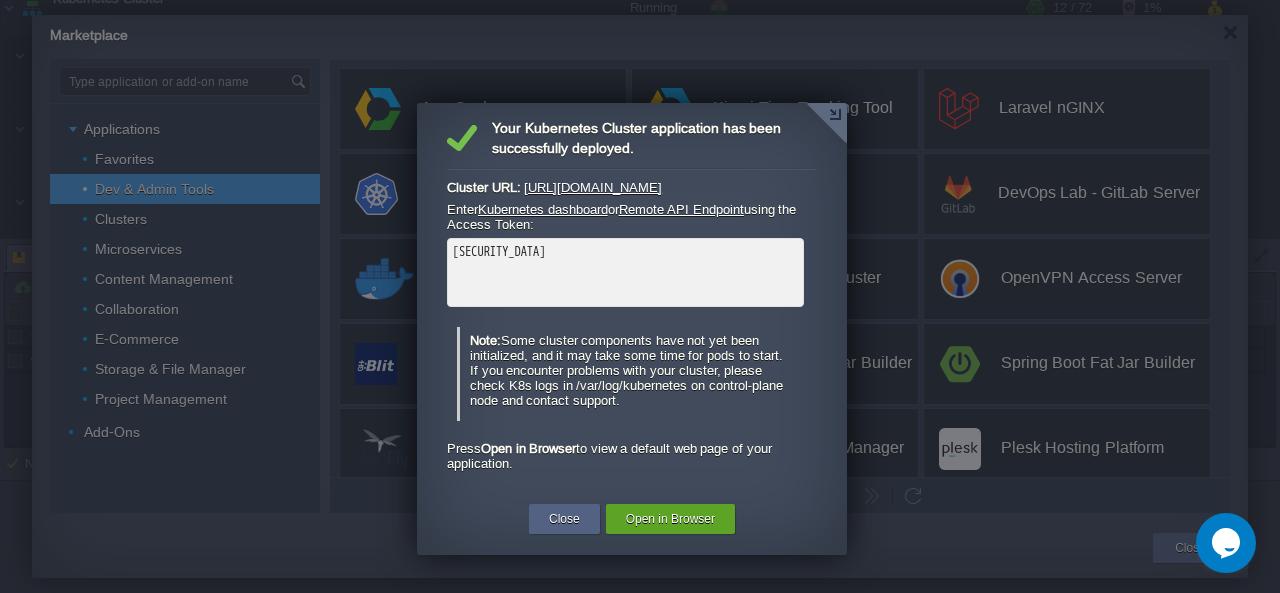 click at bounding box center [826, 123] 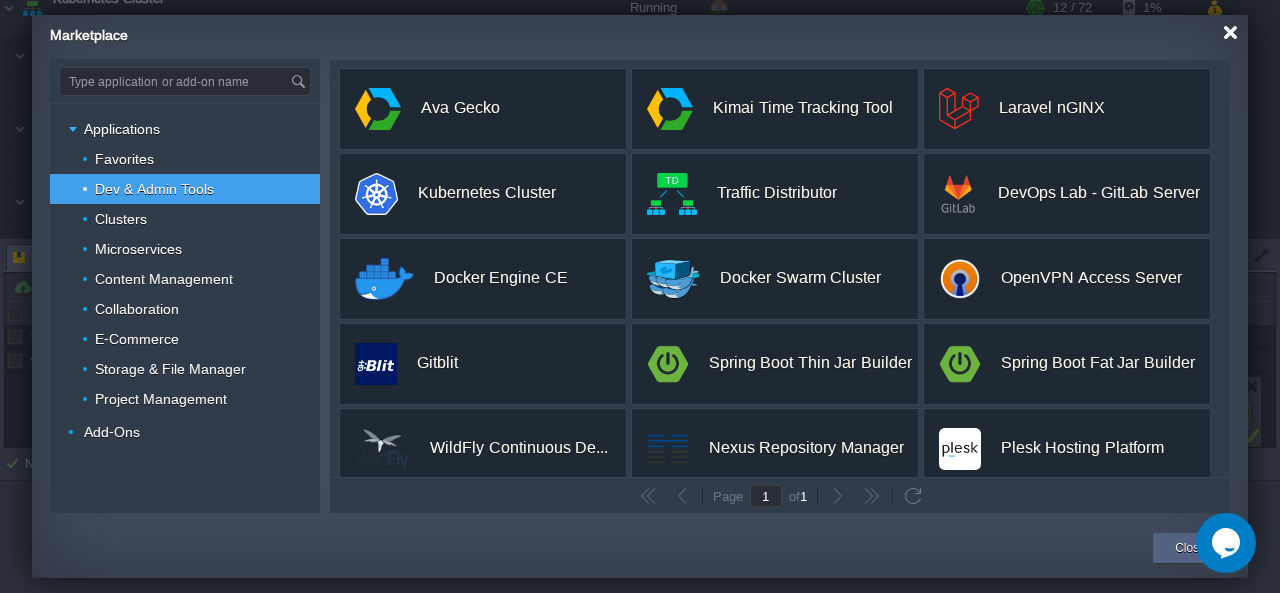 click at bounding box center [1230, 32] 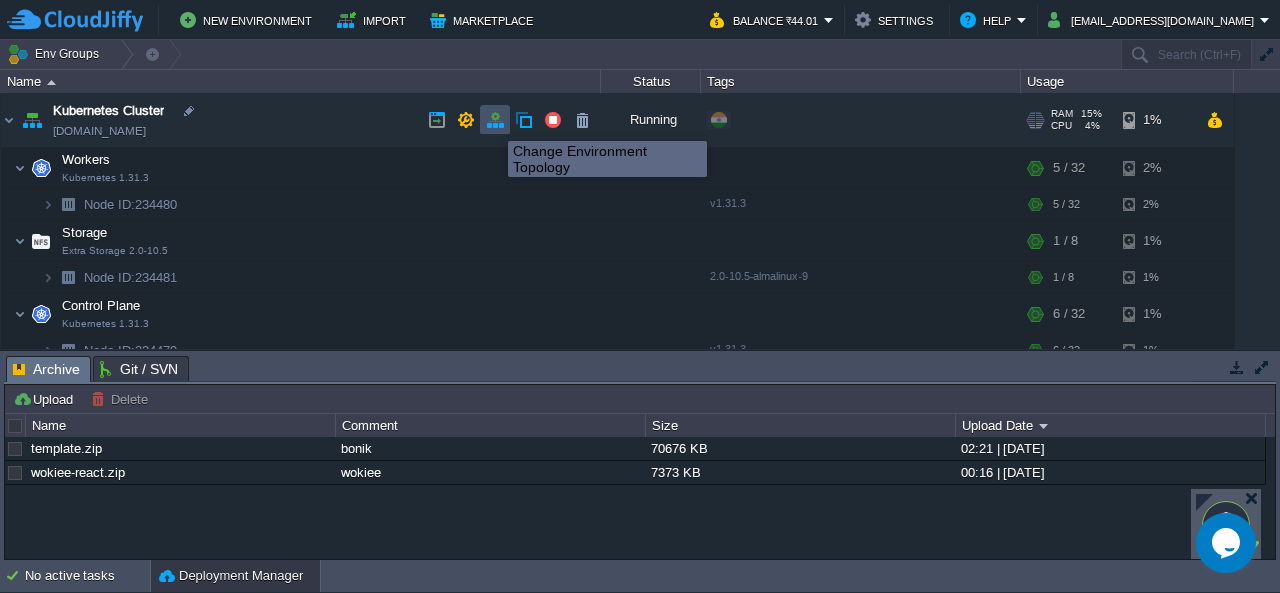 click at bounding box center (495, 120) 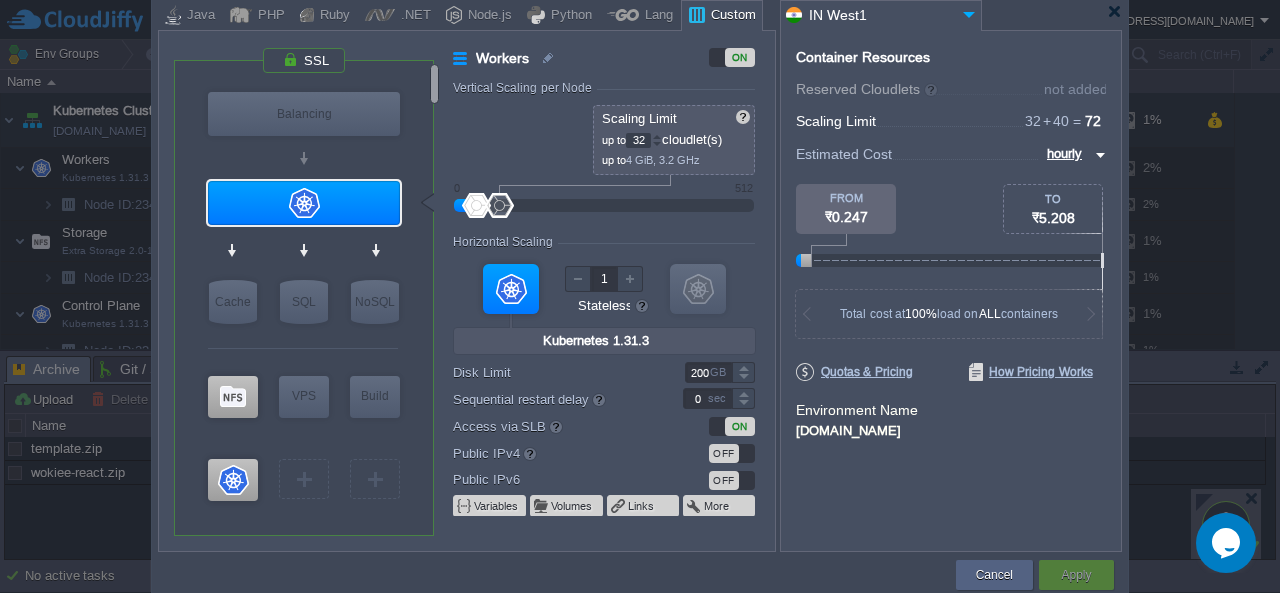click on "32" at bounding box center [638, 140] 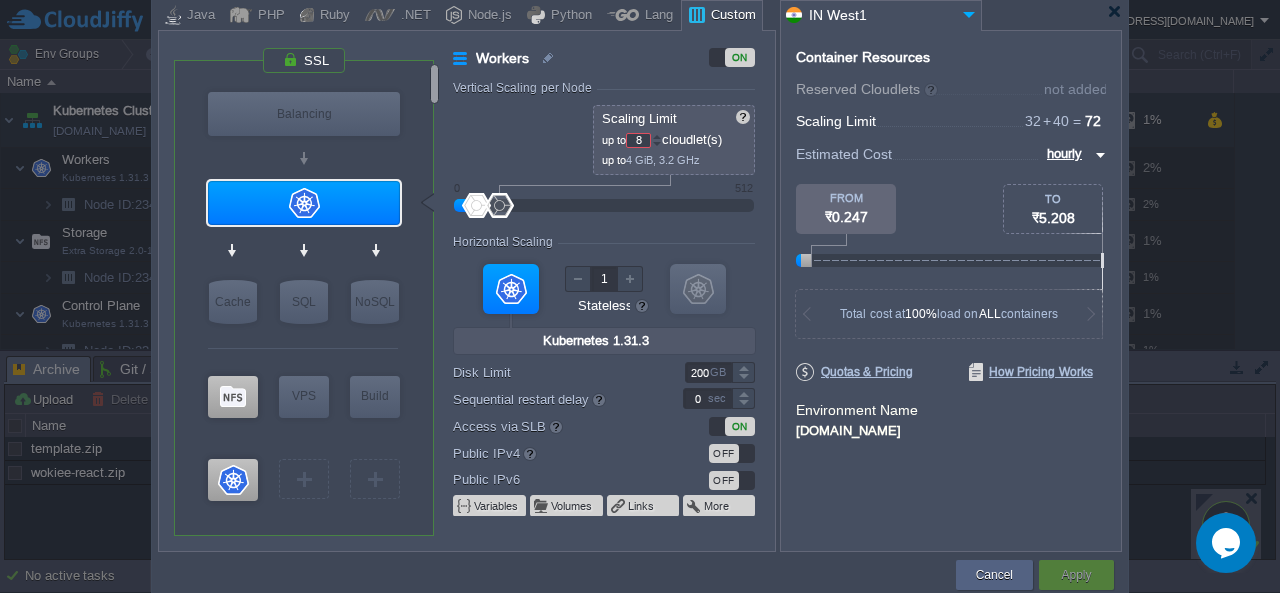 type on "80" 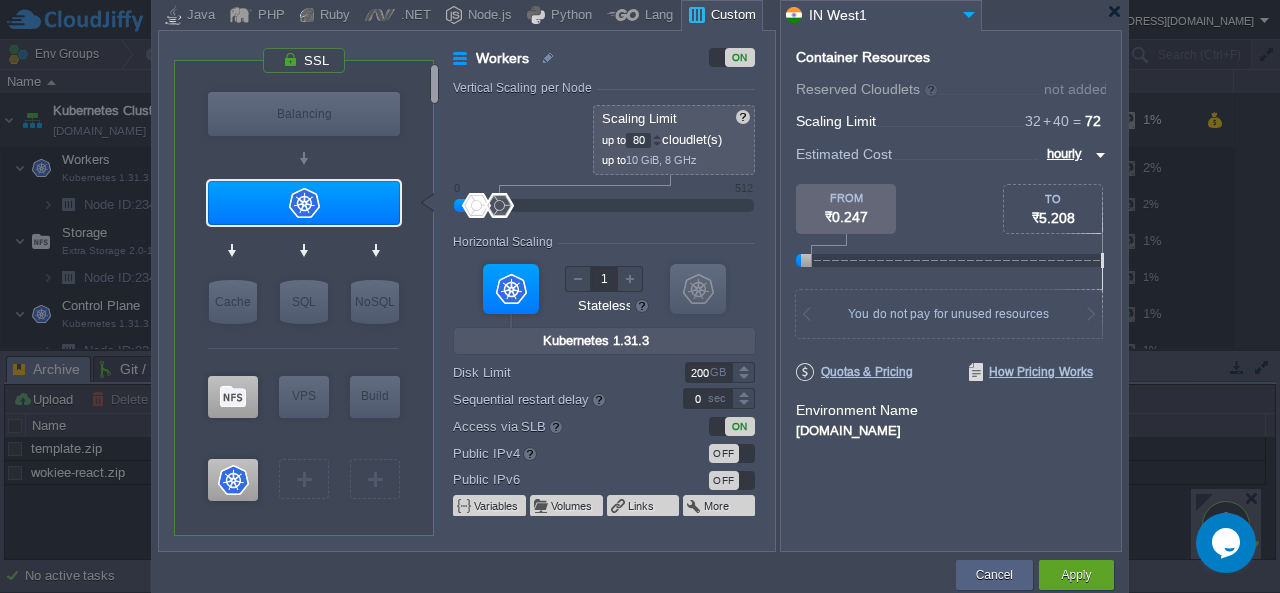 click on "Apply" at bounding box center [1076, 575] 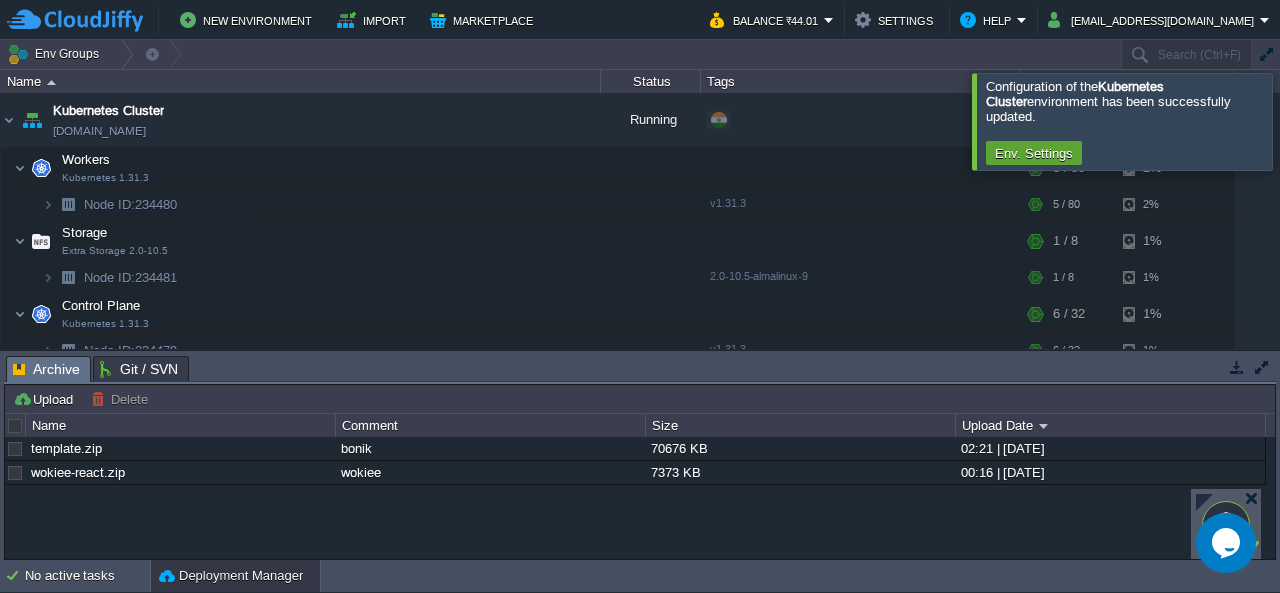 click at bounding box center [1304, 121] 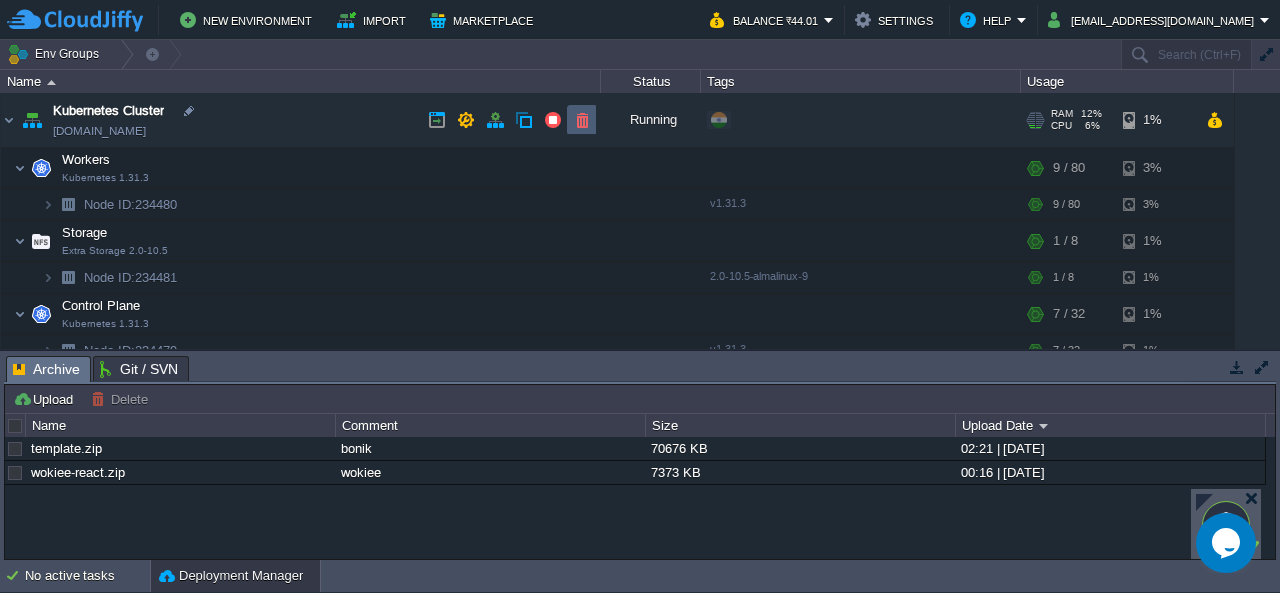 click at bounding box center [582, 120] 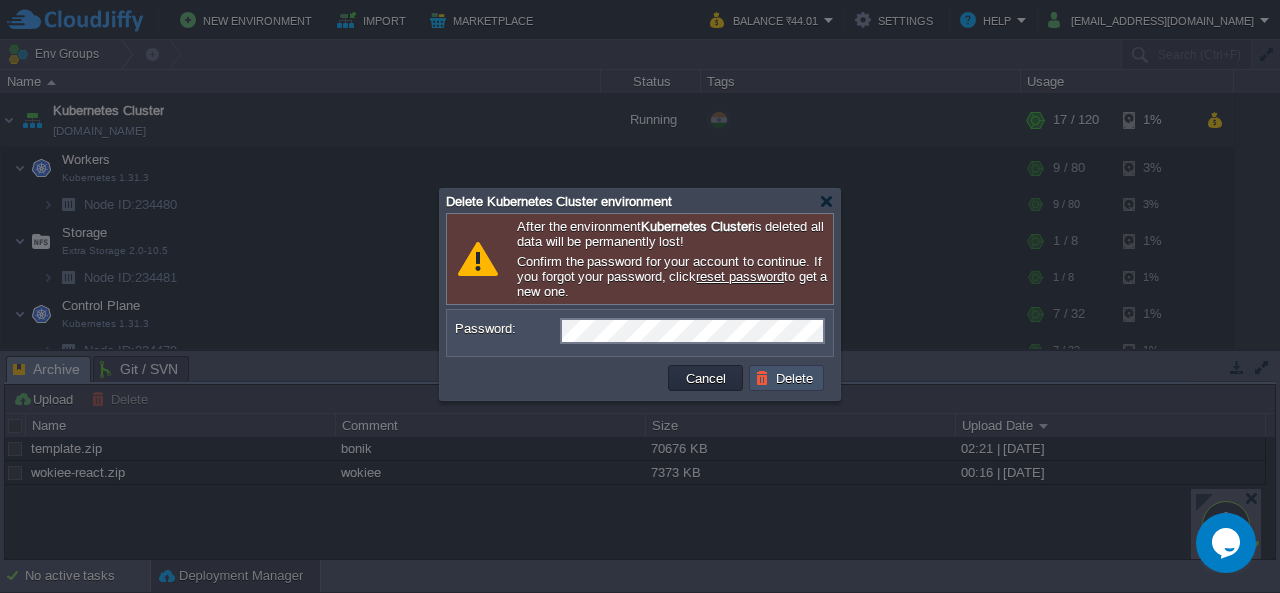 click on "Delete" at bounding box center [787, 378] 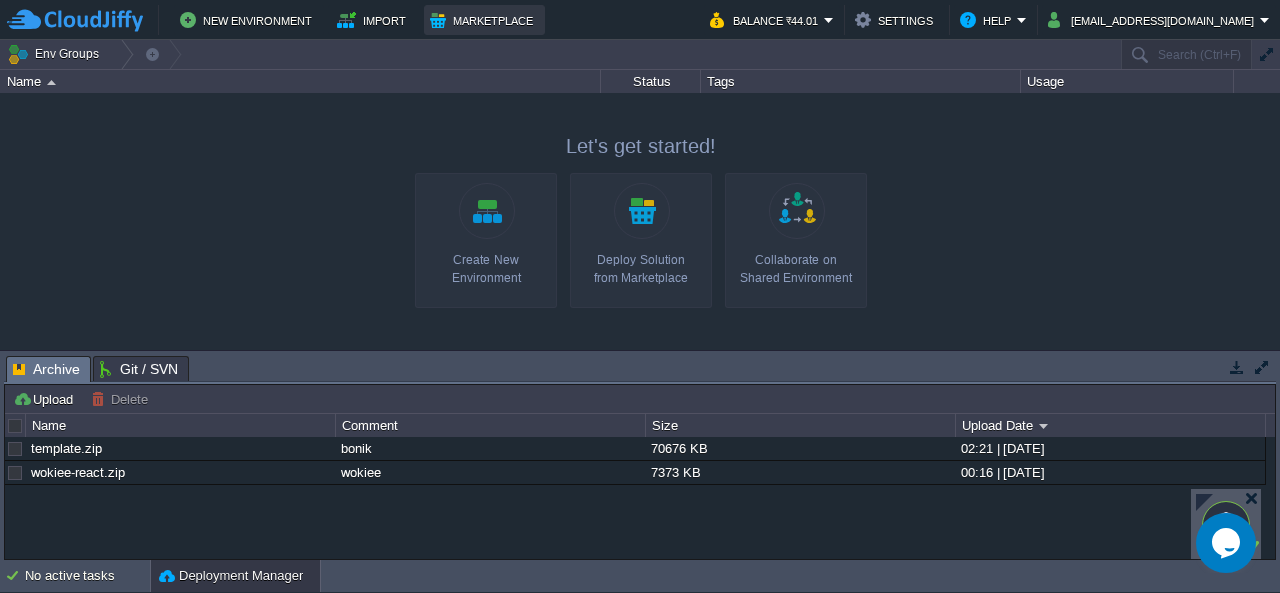 click on "Marketplace" at bounding box center (484, 20) 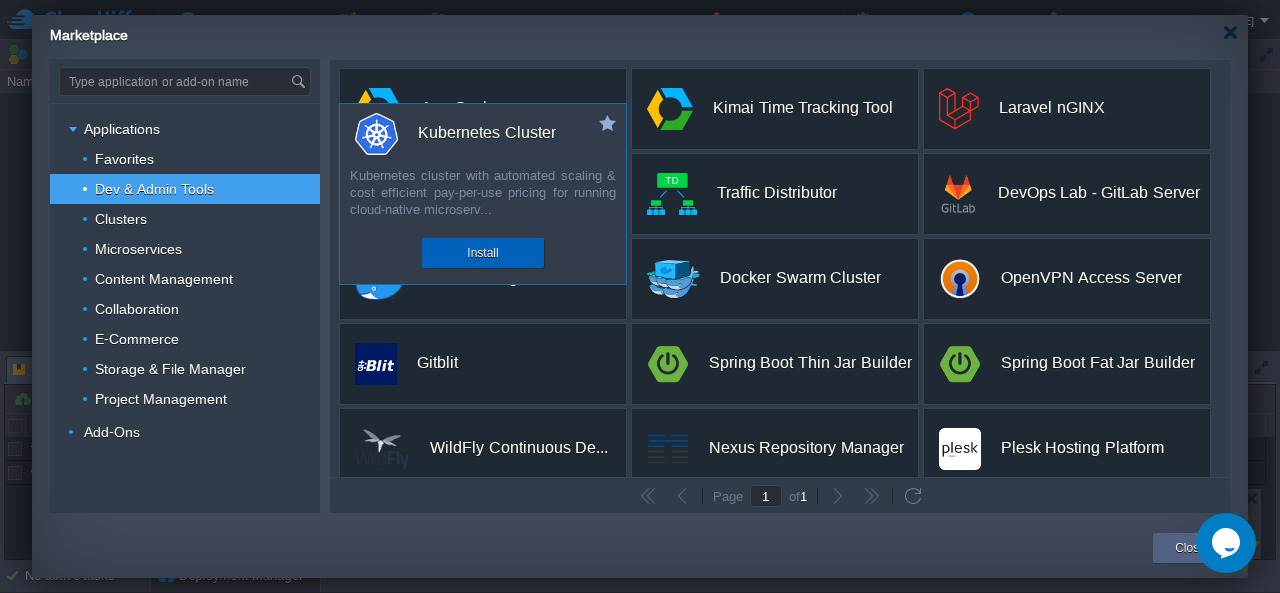 click on "Install" at bounding box center [482, 253] 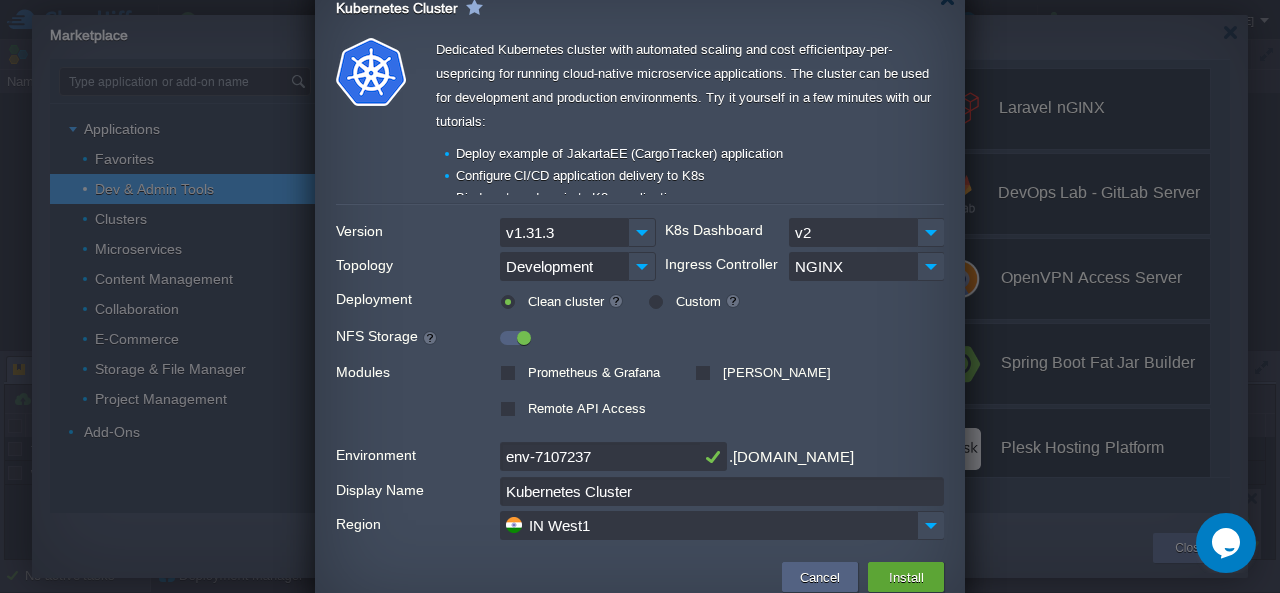 click on "Custom" at bounding box center [706, 301] 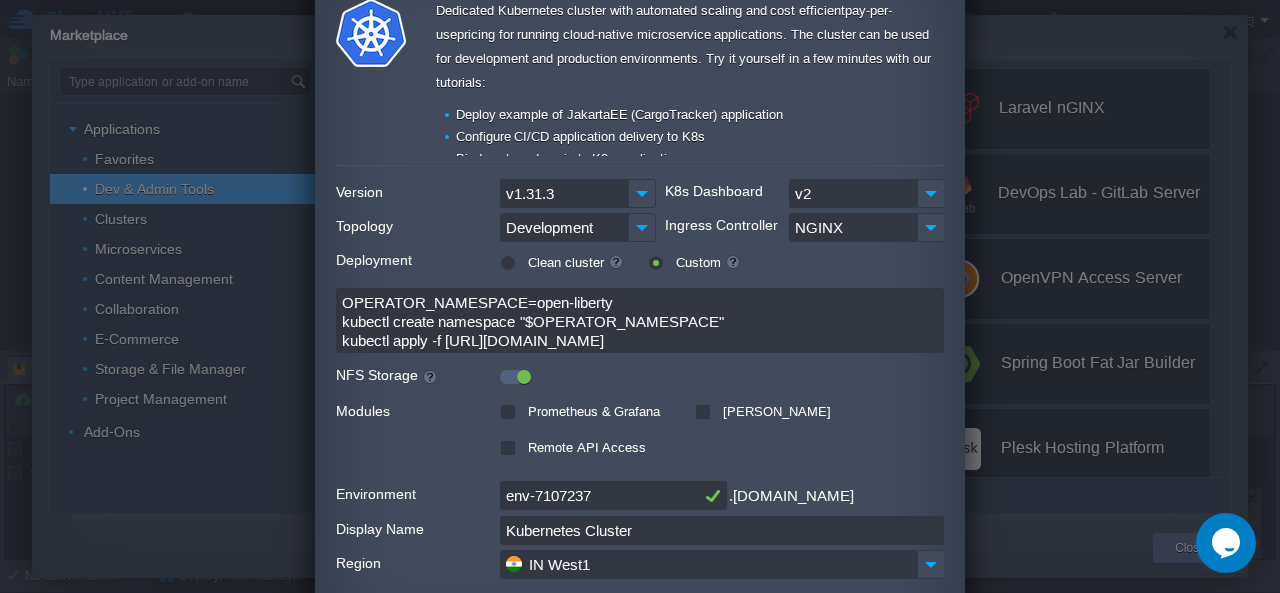 click on "Remote API Access" at bounding box center (584, 447) 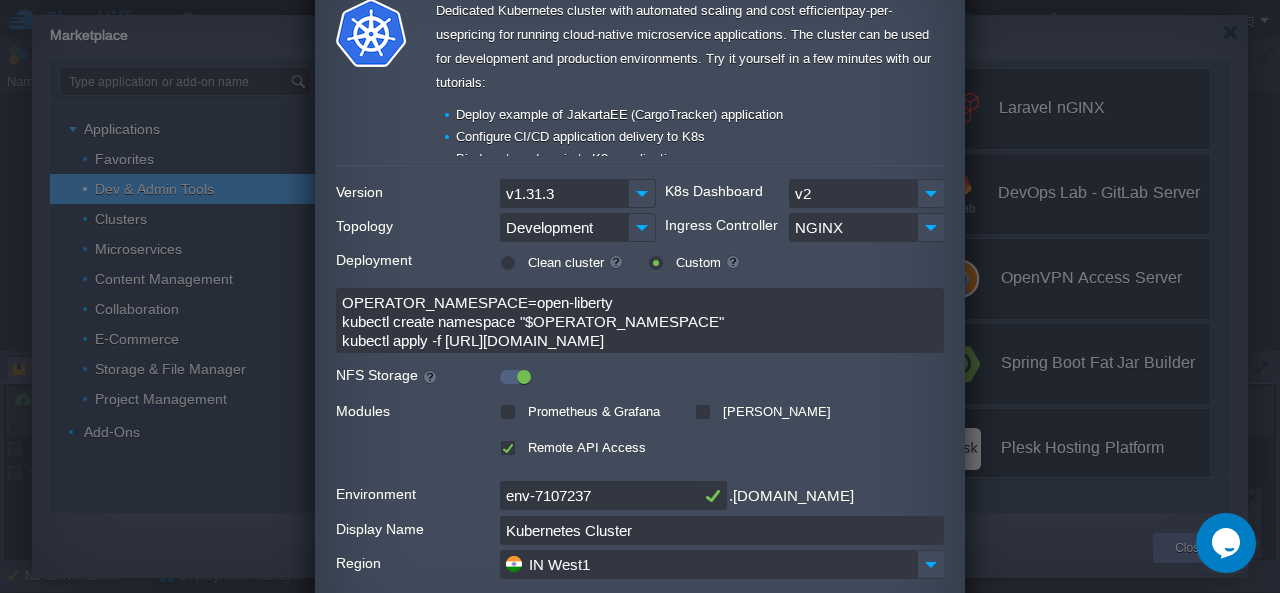 click on "env-7107237" at bounding box center (600, 495) 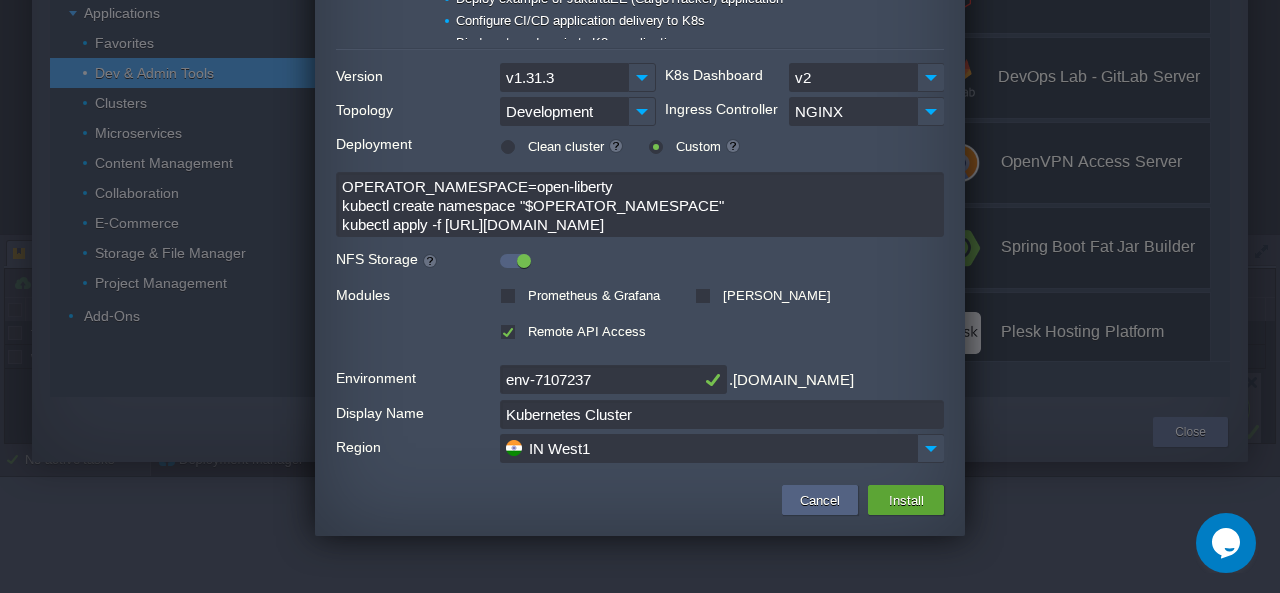 type 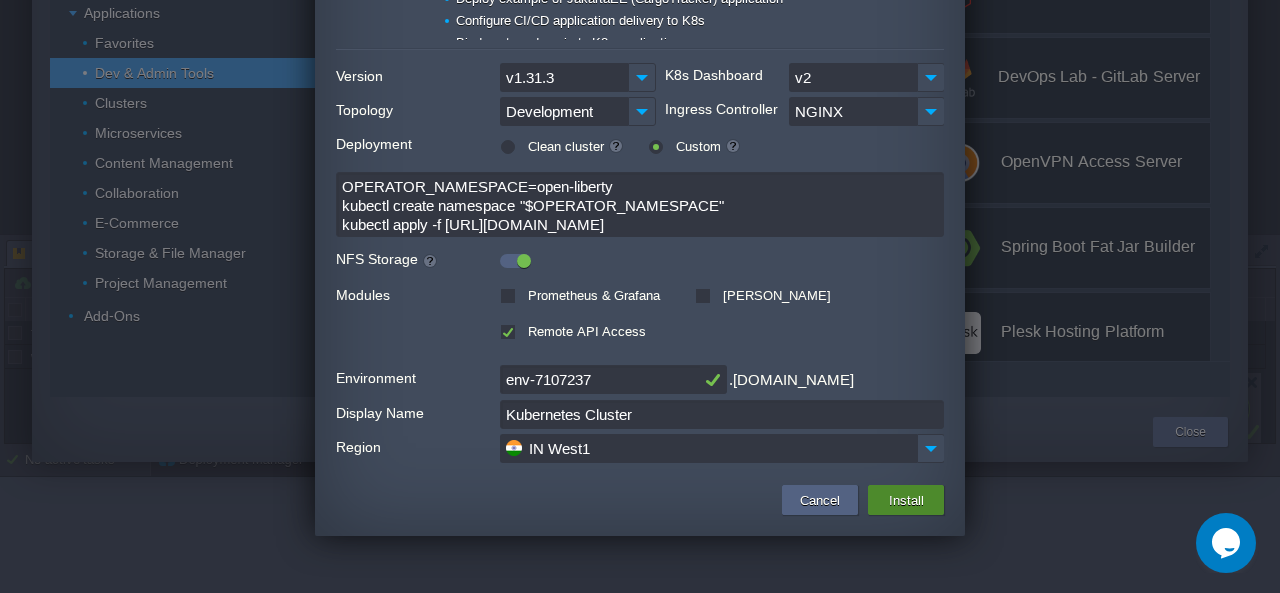 click on "Install" at bounding box center [906, 500] 